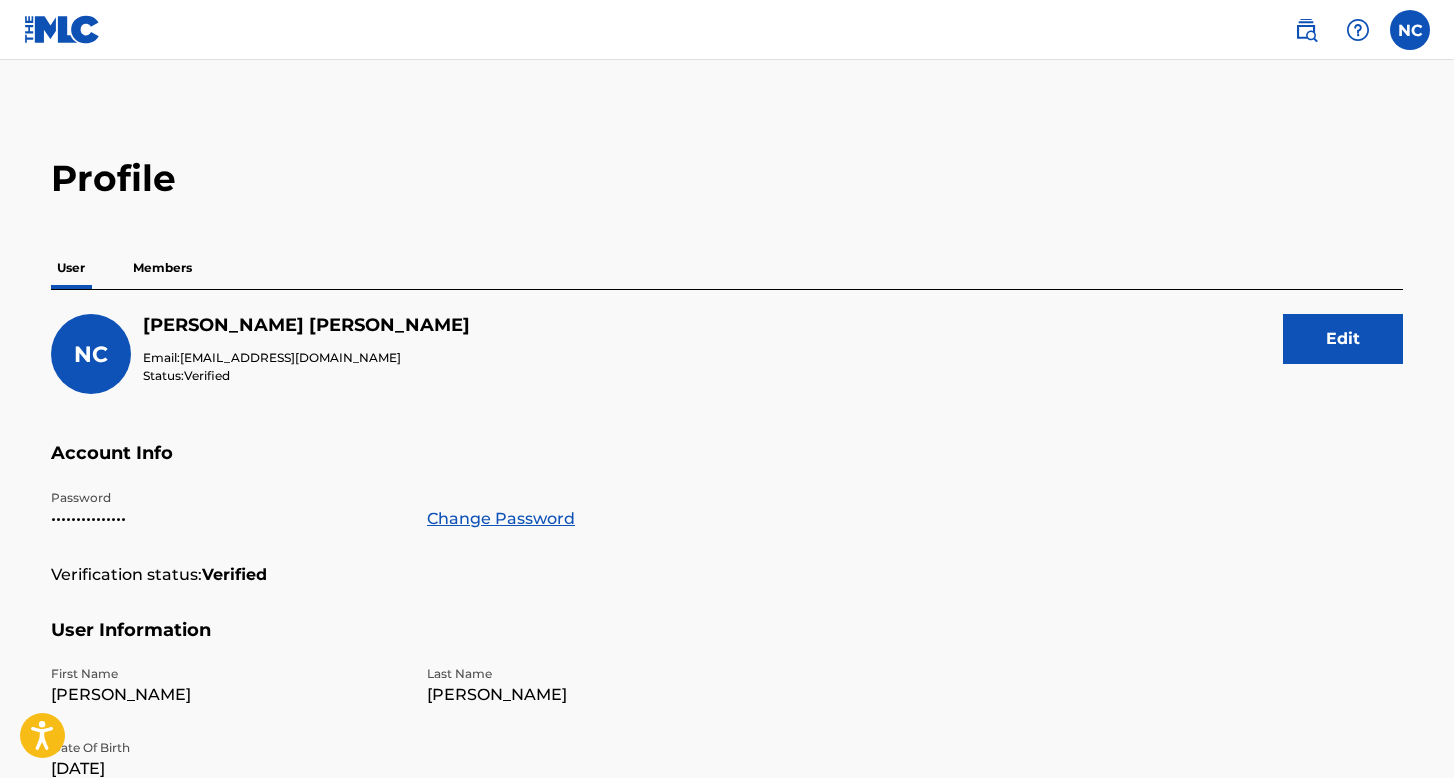 scroll, scrollTop: 0, scrollLeft: 0, axis: both 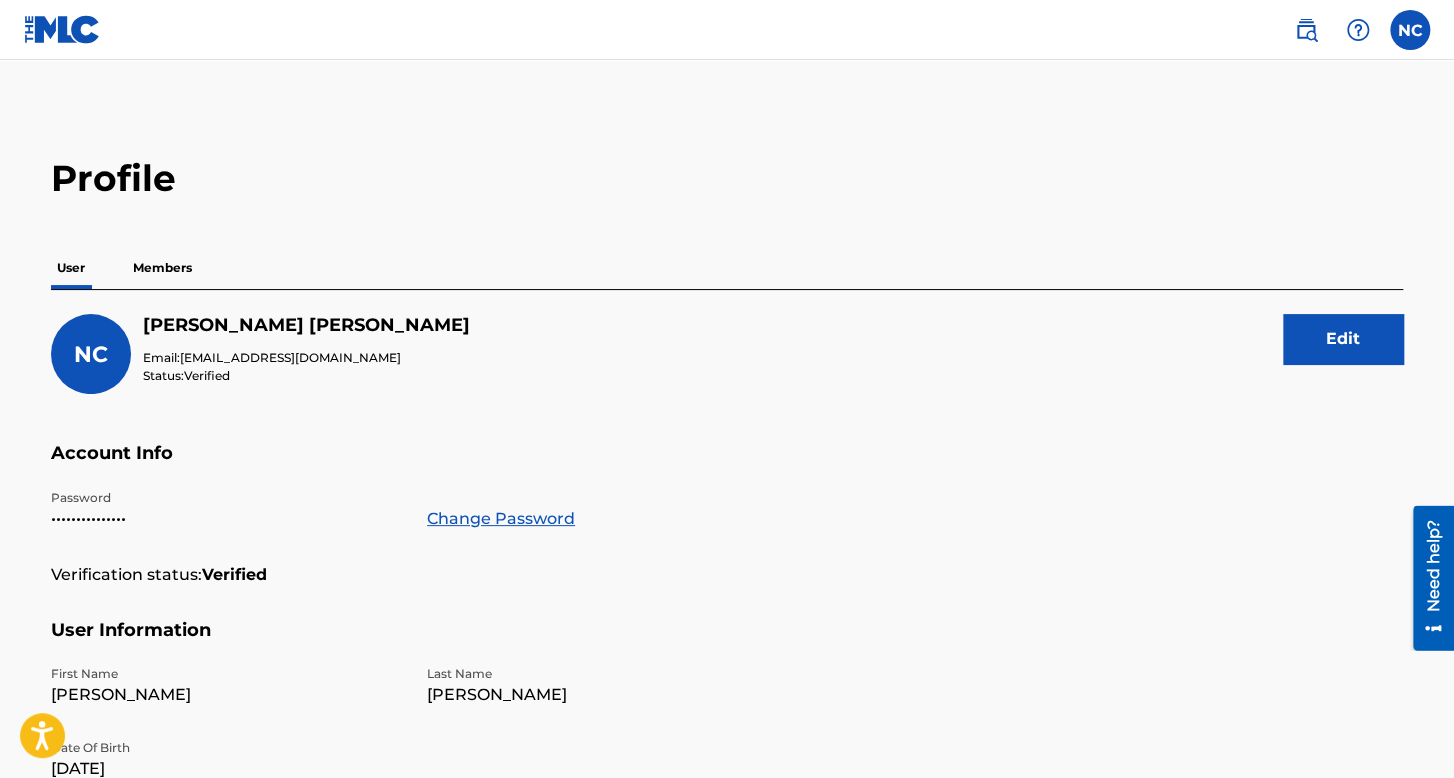 click at bounding box center (1410, 30) 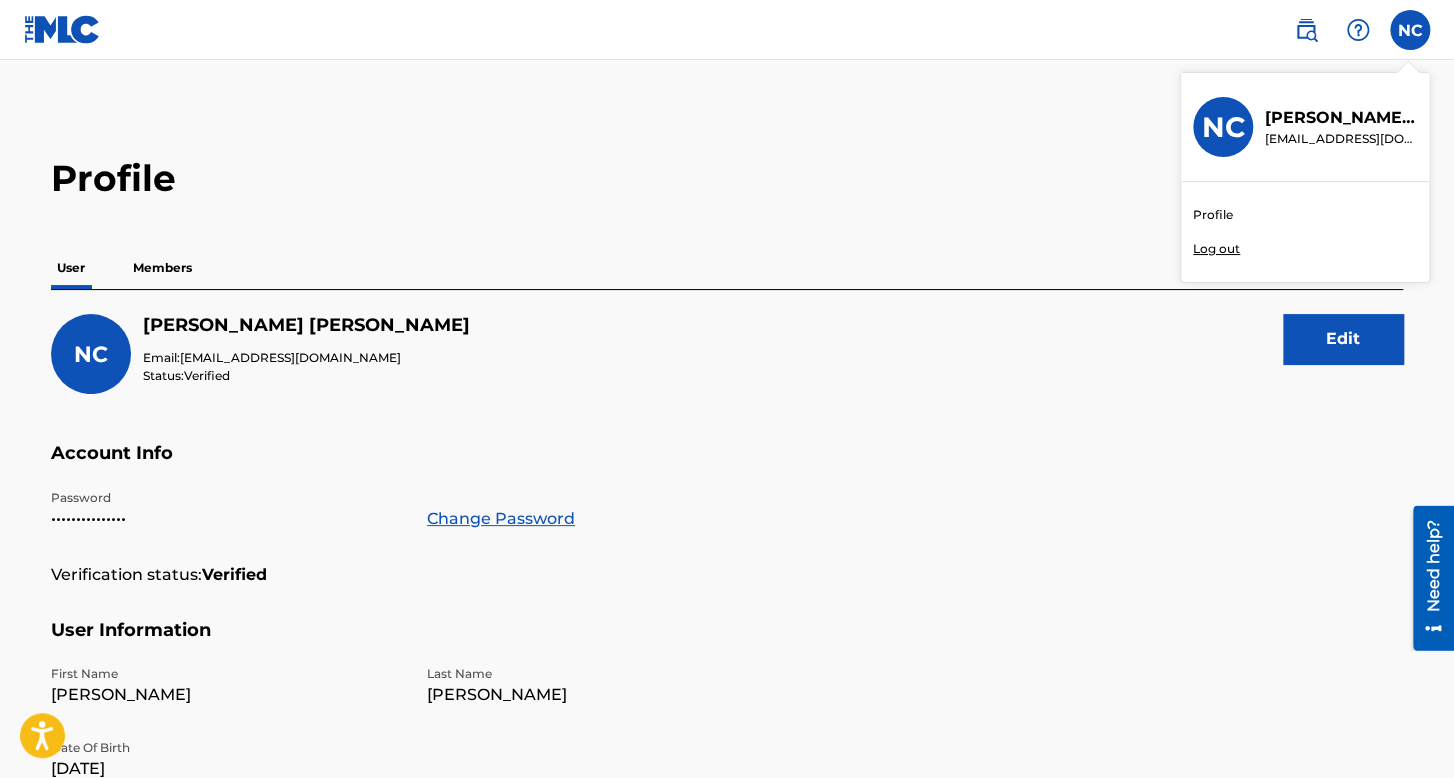 click on "Log out" at bounding box center [1216, 249] 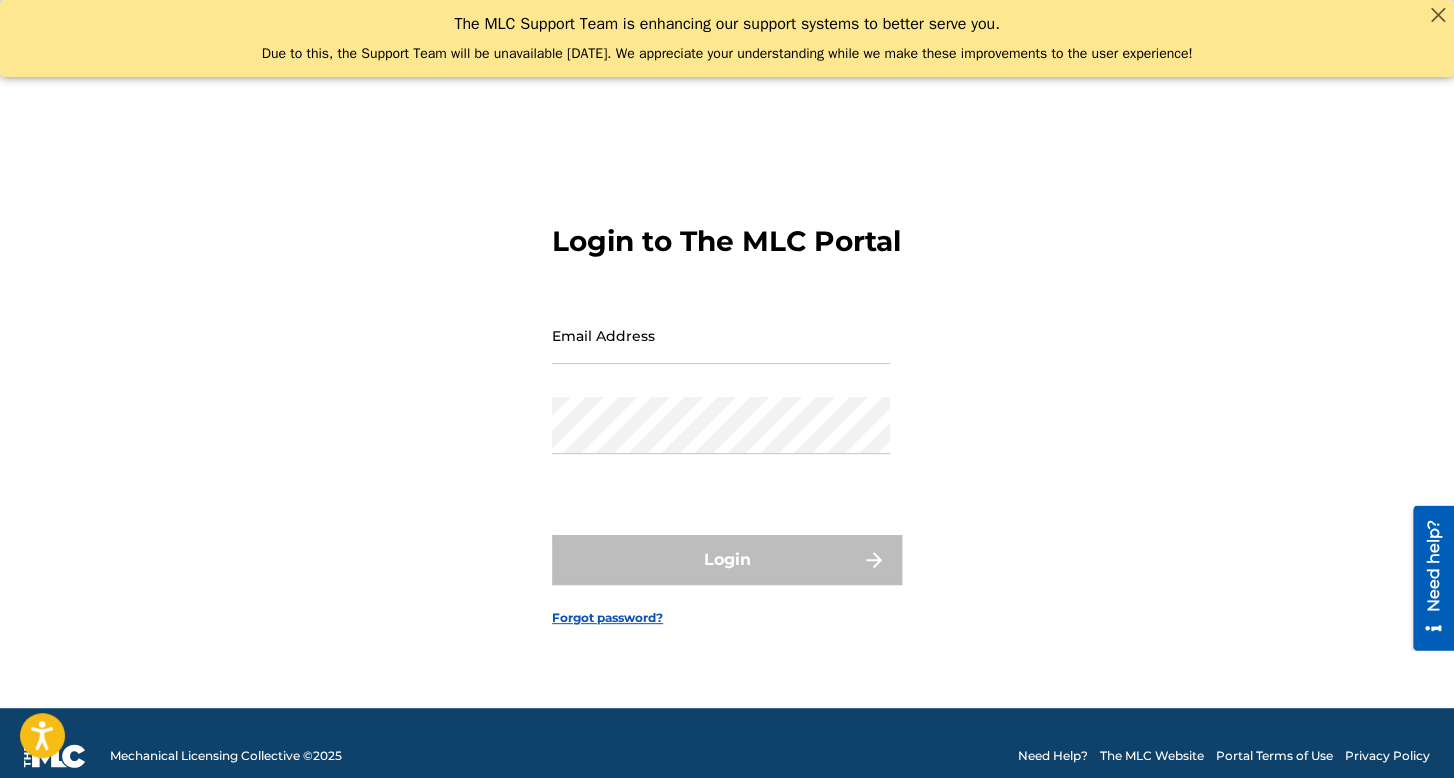 scroll, scrollTop: 0, scrollLeft: 0, axis: both 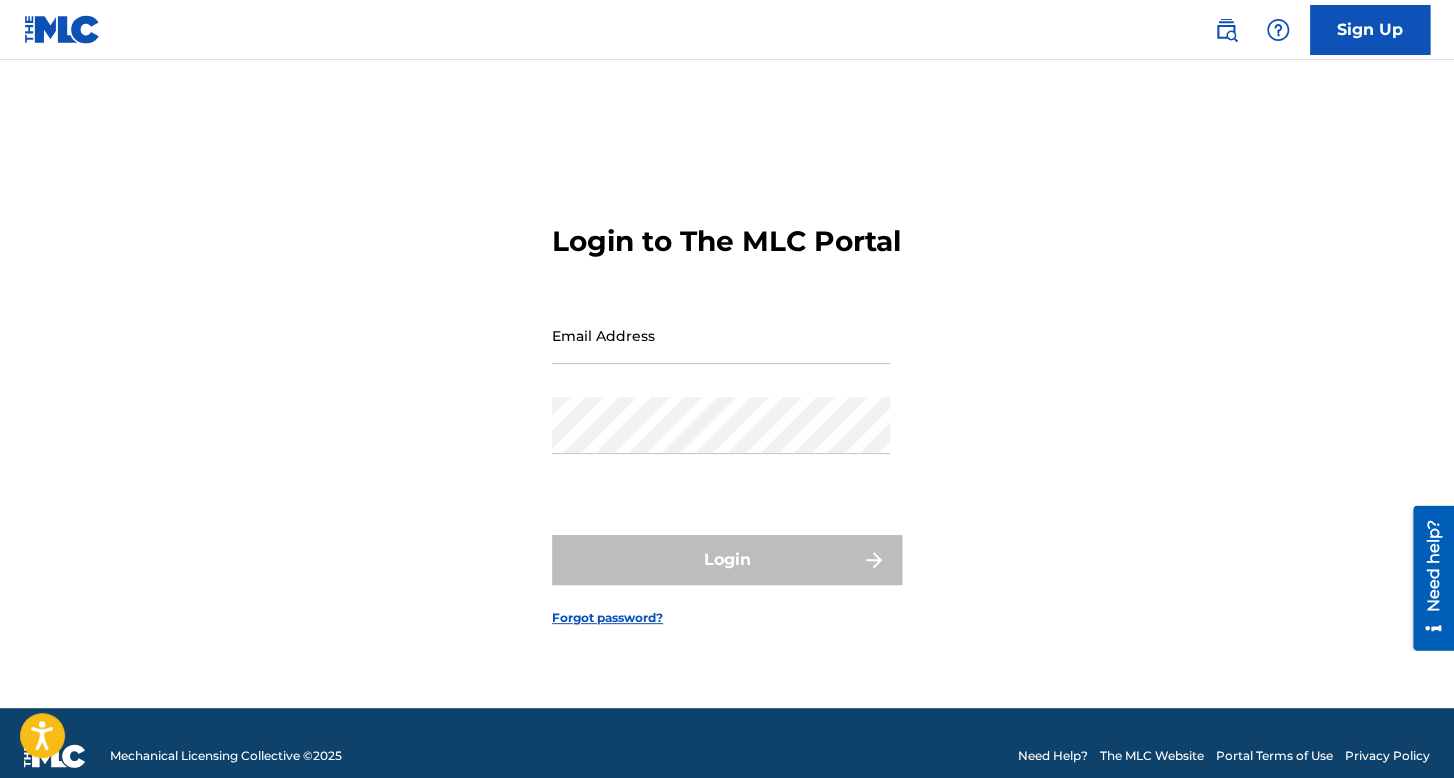 click on "Sign Up" at bounding box center (1370, 30) 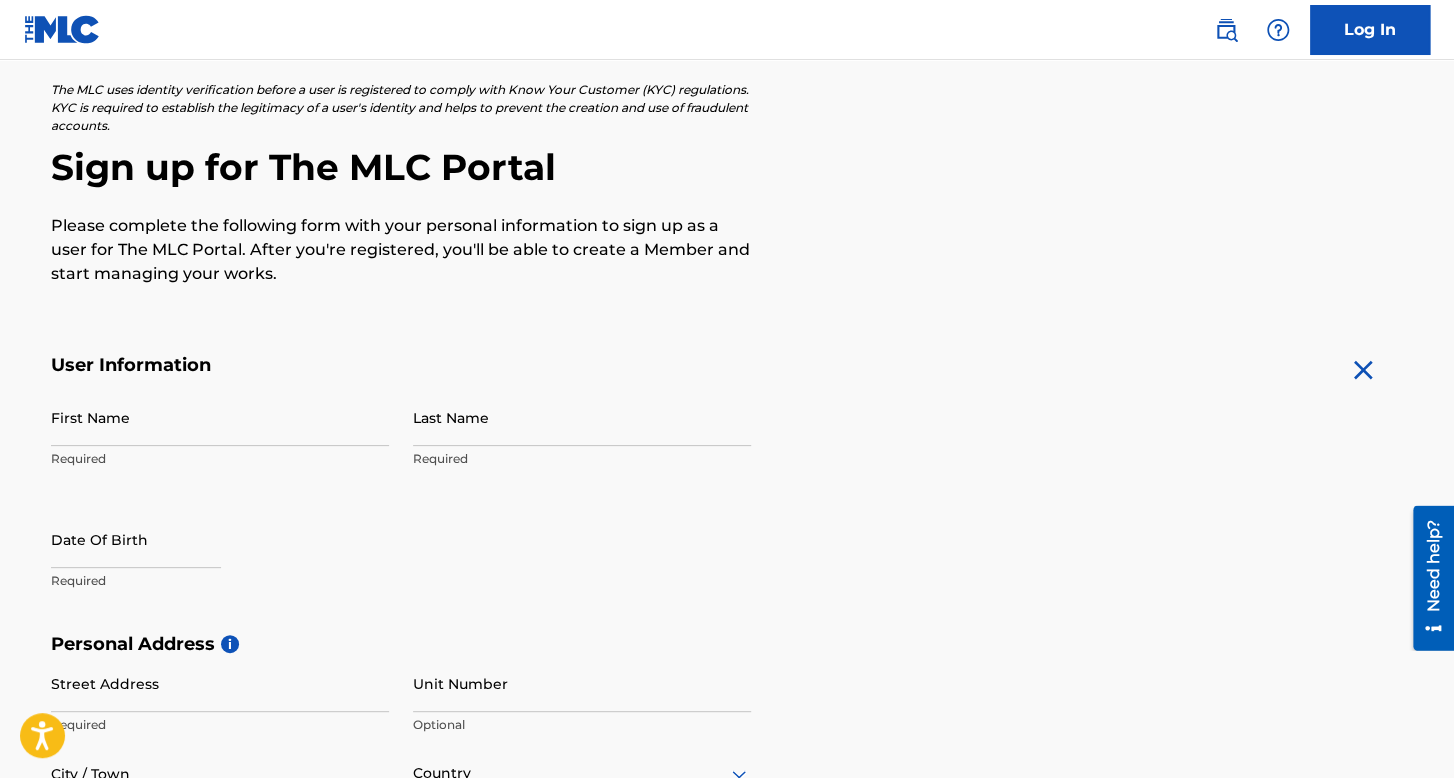 scroll, scrollTop: 200, scrollLeft: 0, axis: vertical 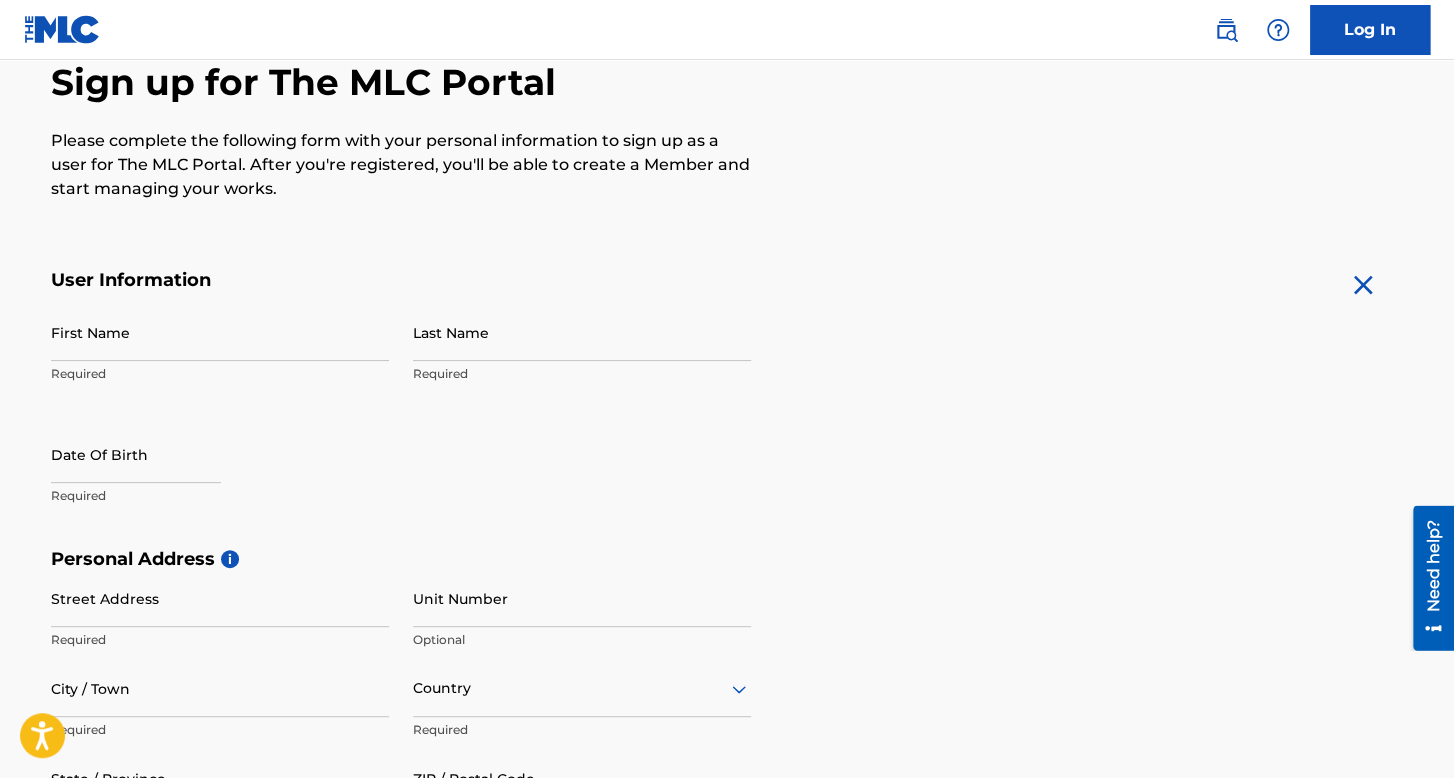 click on "First Name" at bounding box center [220, 332] 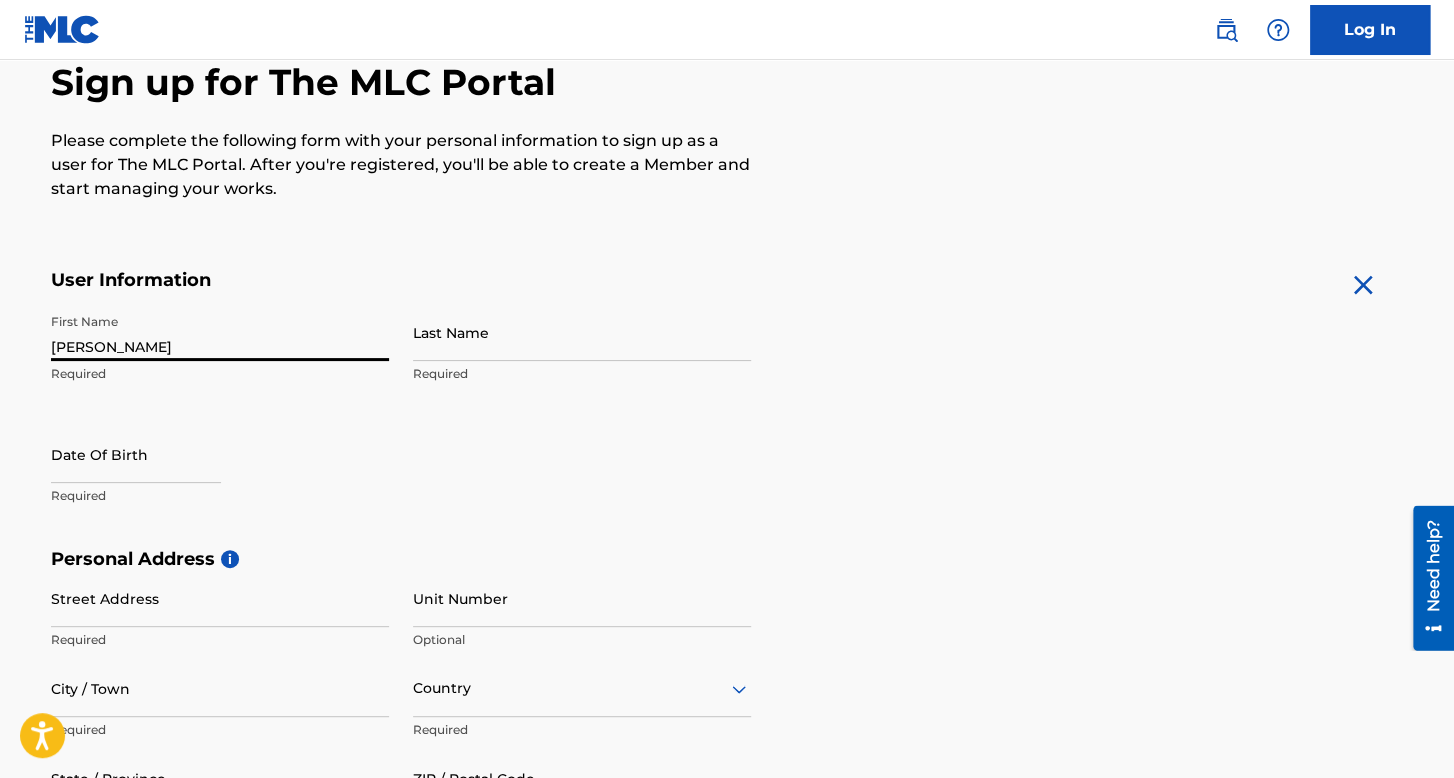 drag, startPoint x: 103, startPoint y: 343, endPoint x: 244, endPoint y: 342, distance: 141.00354 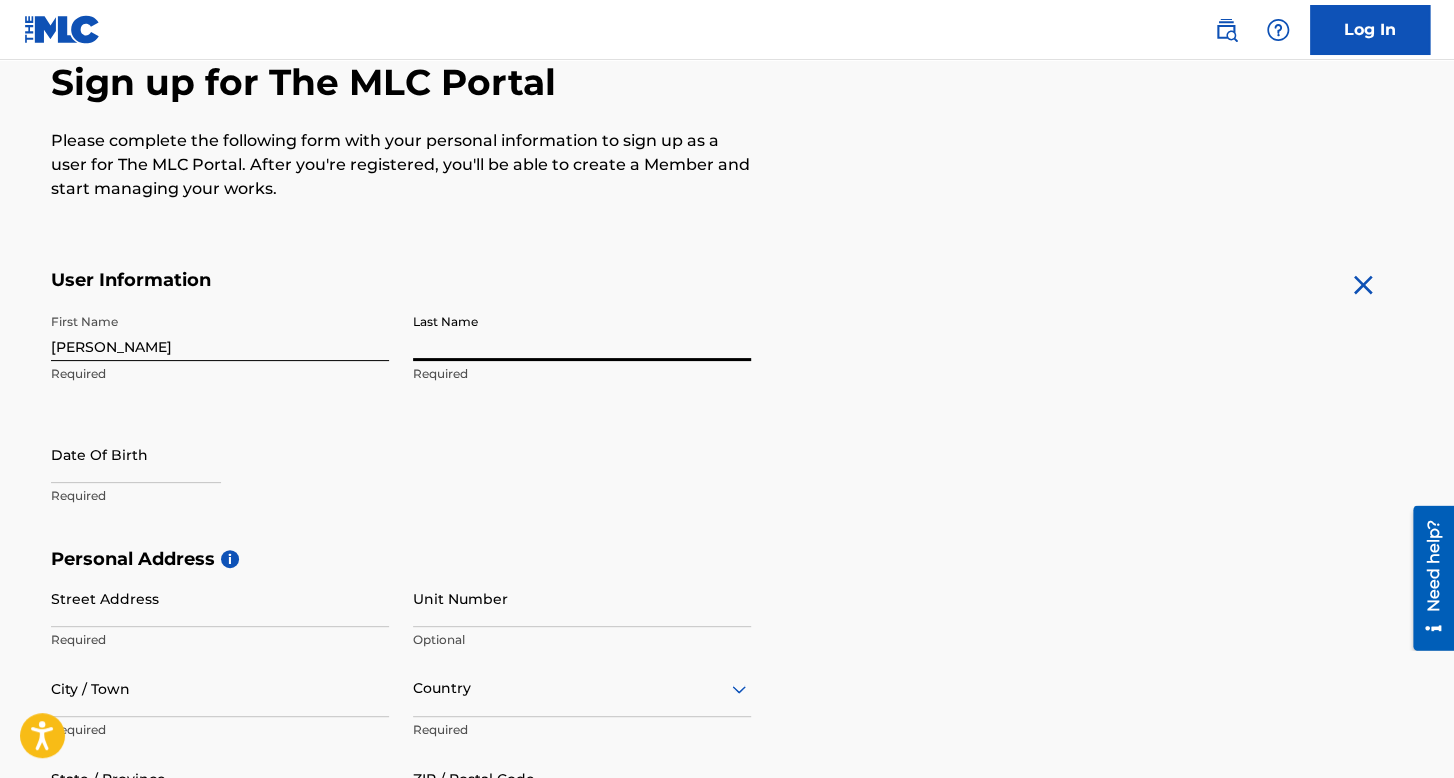 paste on "Alvardo Herrera" 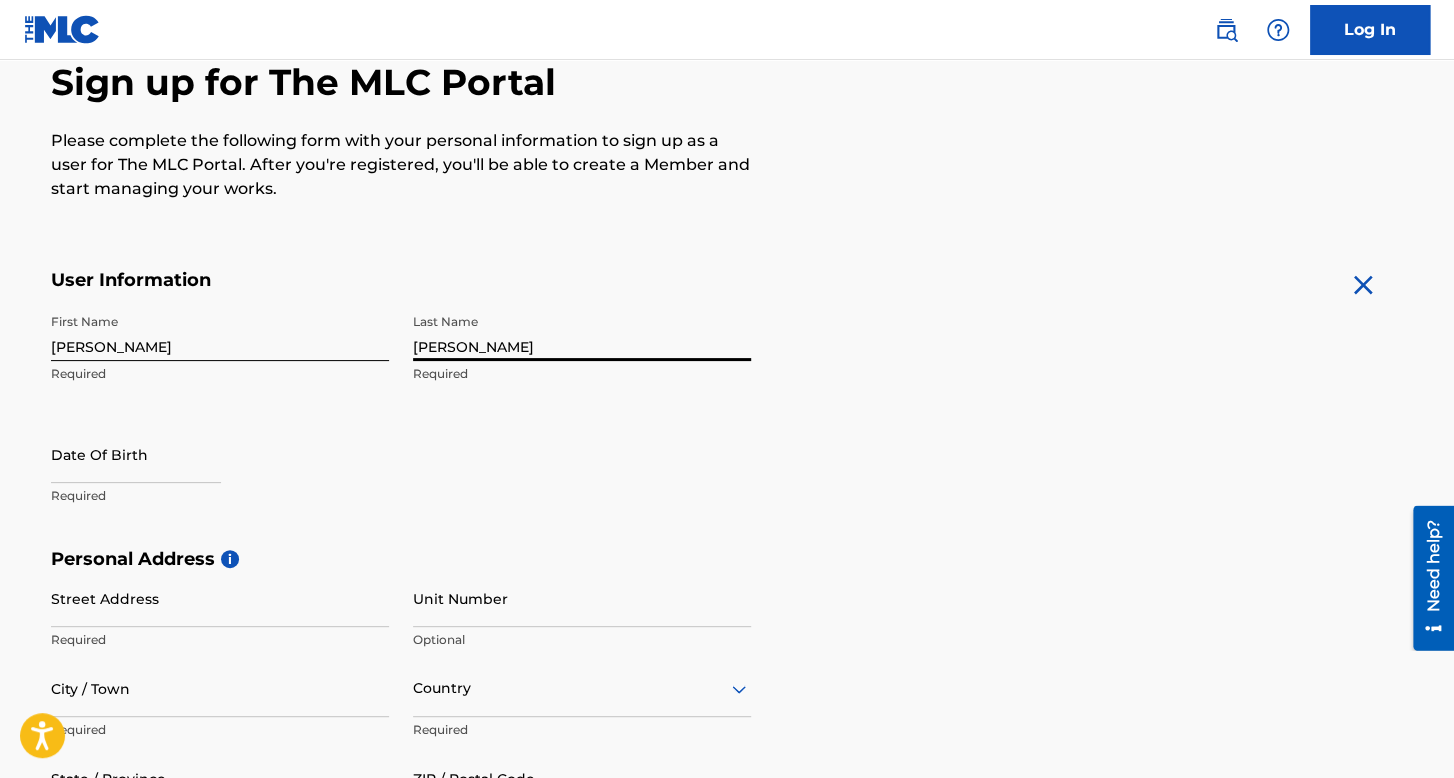 type on "Alvardo Herrera" 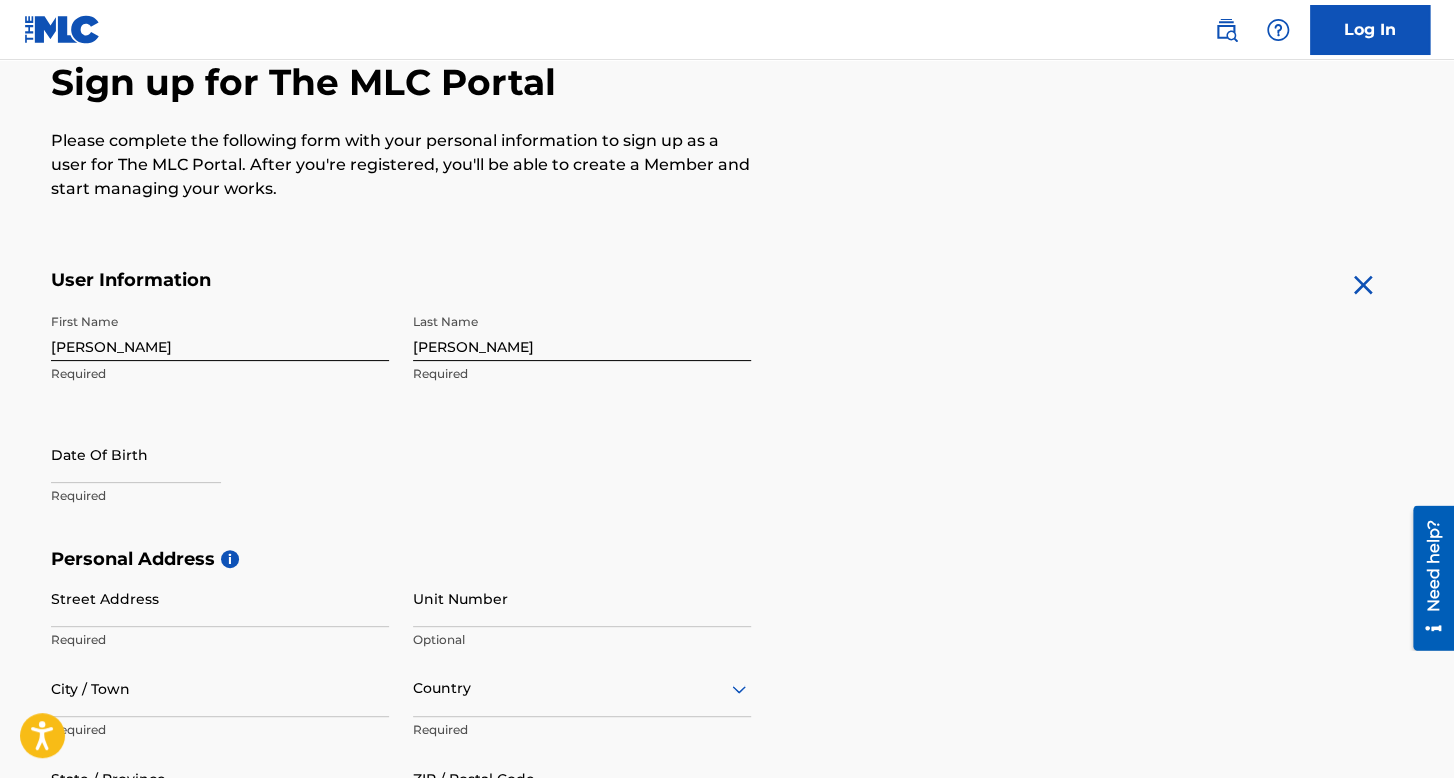 click at bounding box center [136, 454] 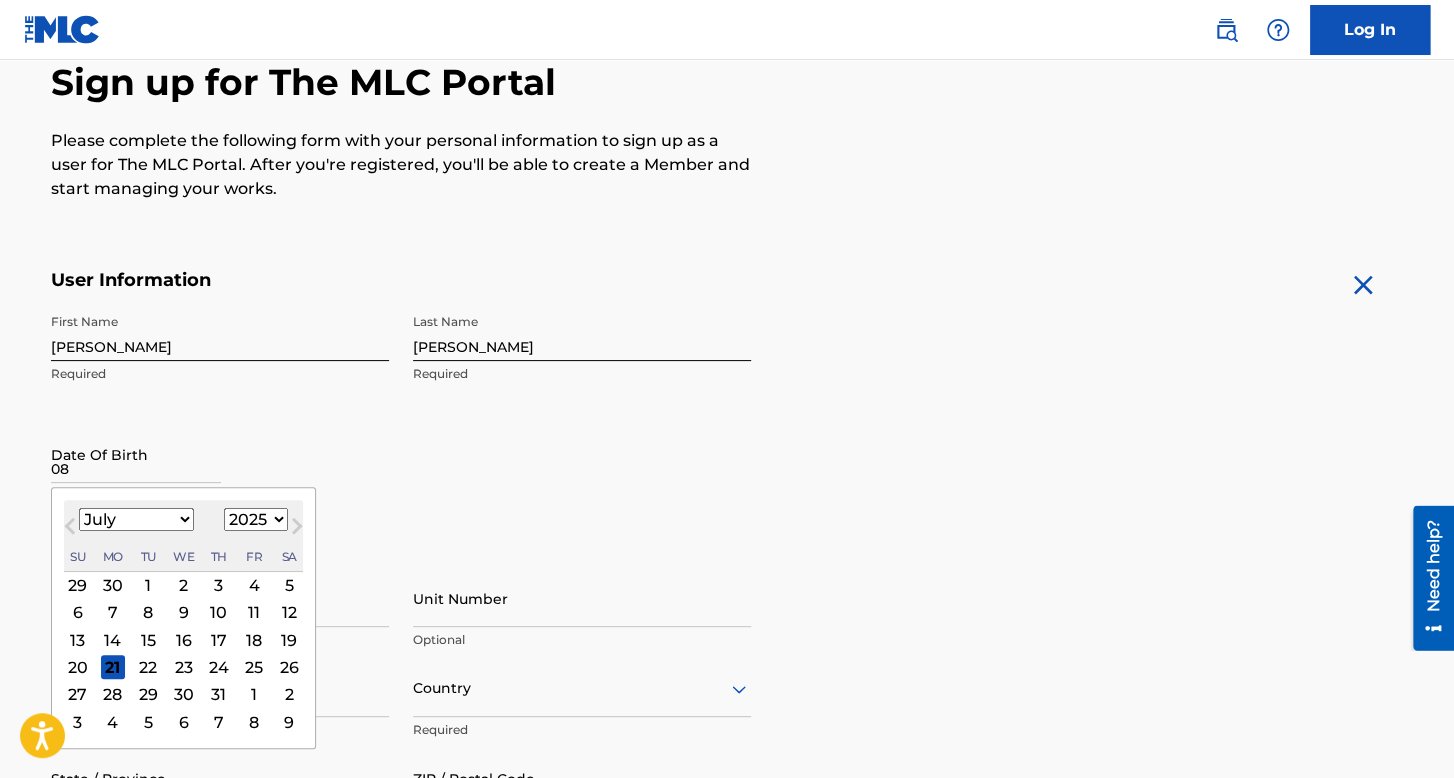 type on "08" 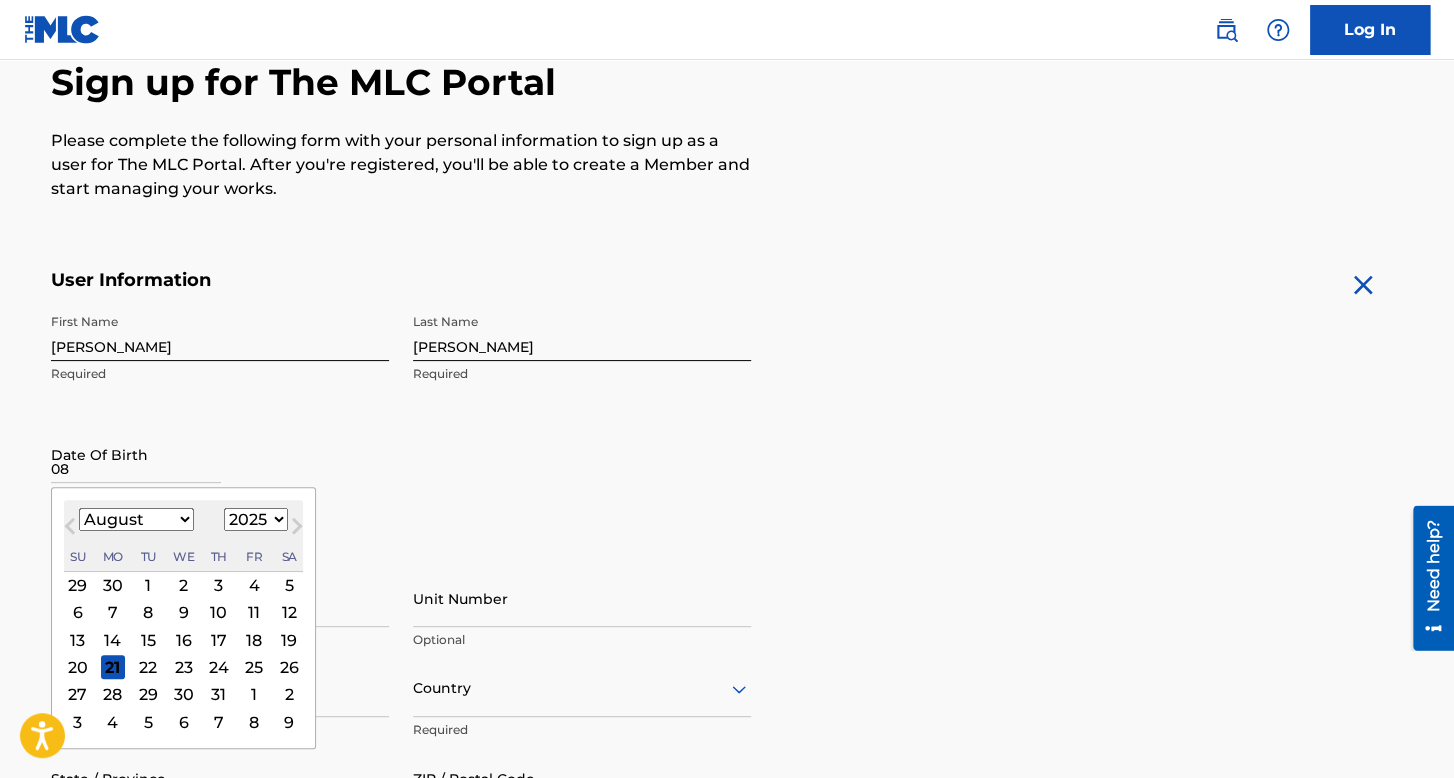 click on "January February March April May June July August September October November December" at bounding box center (136, 519) 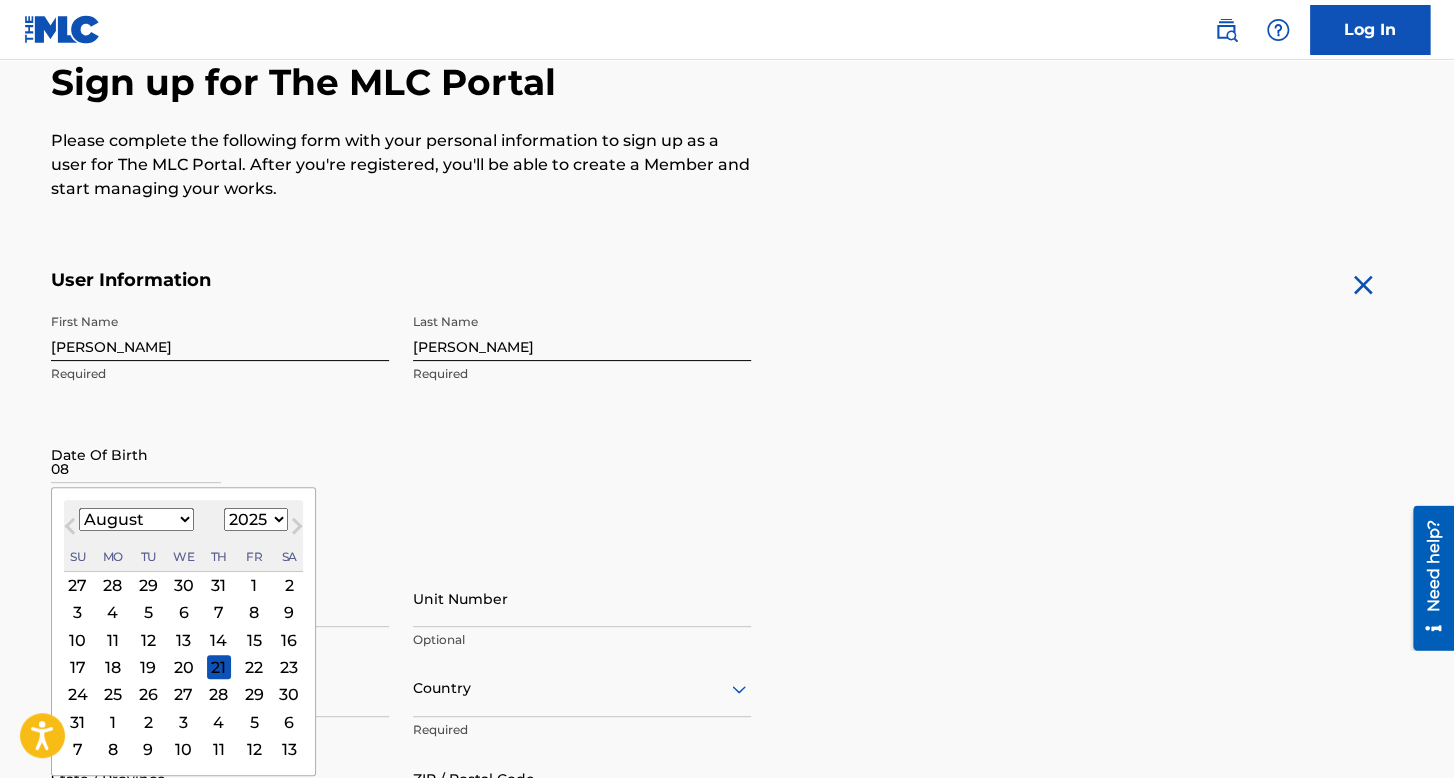 click on "1899 1900 1901 1902 1903 1904 1905 1906 1907 1908 1909 1910 1911 1912 1913 1914 1915 1916 1917 1918 1919 1920 1921 1922 1923 1924 1925 1926 1927 1928 1929 1930 1931 1932 1933 1934 1935 1936 1937 1938 1939 1940 1941 1942 1943 1944 1945 1946 1947 1948 1949 1950 1951 1952 1953 1954 1955 1956 1957 1958 1959 1960 1961 1962 1963 1964 1965 1966 1967 1968 1969 1970 1971 1972 1973 1974 1975 1976 1977 1978 1979 1980 1981 1982 1983 1984 1985 1986 1987 1988 1989 1990 1991 1992 1993 1994 1995 1996 1997 1998 1999 2000 2001 2002 2003 2004 2005 2006 2007 2008 2009 2010 2011 2012 2013 2014 2015 2016 2017 2018 2019 2020 2021 2022 2023 2024 2025 2026 2027 2028 2029 2030 2031 2032 2033 2034 2035 2036 2037 2038 2039 2040 2041 2042 2043 2044 2045 2046 2047 2048 2049 2050 2051 2052 2053 2054 2055 2056 2057 2058 2059 2060 2061 2062 2063 2064 2065 2066 2067 2068 2069 2070 2071 2072 2073 2074 2075 2076 2077 2078 2079 2080 2081 2082 2083 2084 2085 2086 2087 2088 2089 2090 2091 2092 2093 2094 2095 2096 2097 2098 2099 2100" at bounding box center [256, 519] 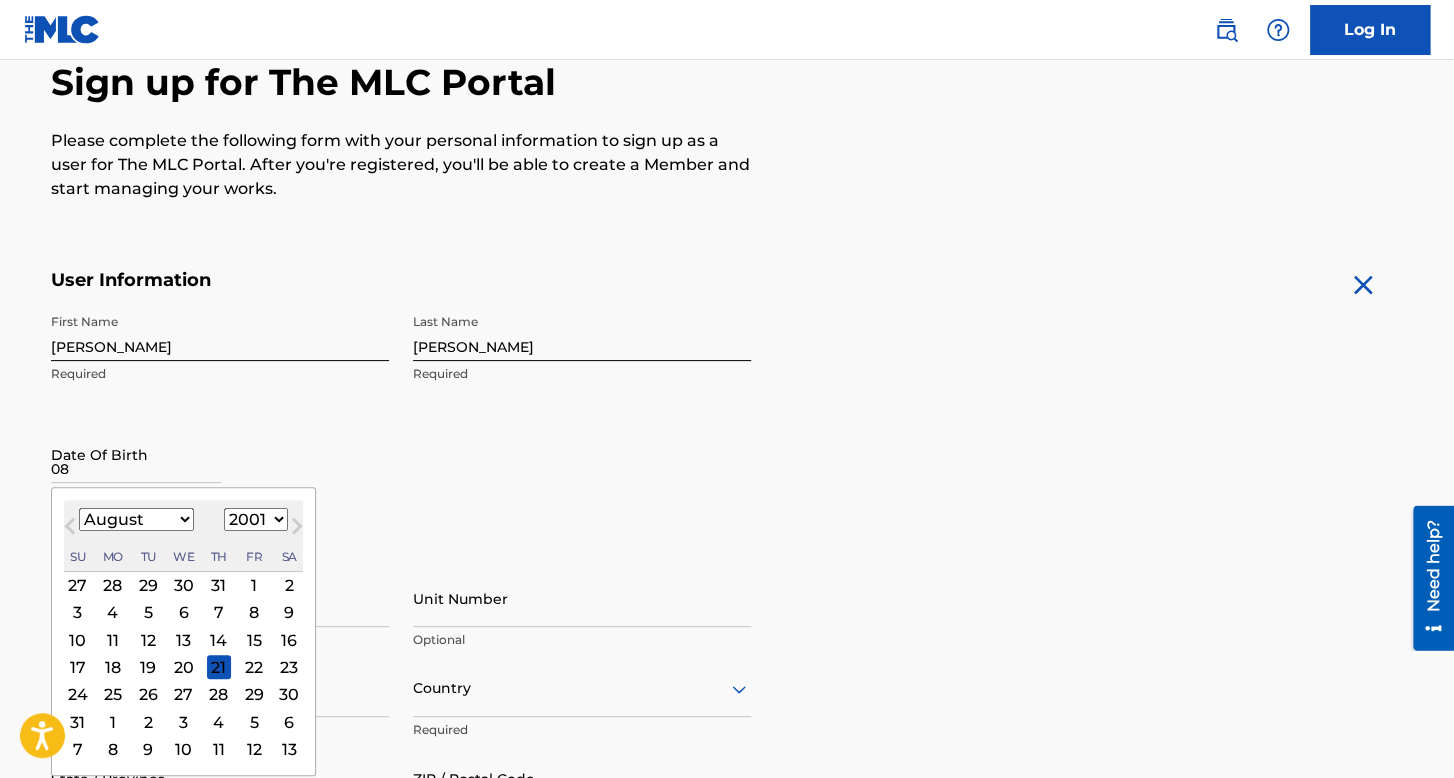 click on "1899 1900 1901 1902 1903 1904 1905 1906 1907 1908 1909 1910 1911 1912 1913 1914 1915 1916 1917 1918 1919 1920 1921 1922 1923 1924 1925 1926 1927 1928 1929 1930 1931 1932 1933 1934 1935 1936 1937 1938 1939 1940 1941 1942 1943 1944 1945 1946 1947 1948 1949 1950 1951 1952 1953 1954 1955 1956 1957 1958 1959 1960 1961 1962 1963 1964 1965 1966 1967 1968 1969 1970 1971 1972 1973 1974 1975 1976 1977 1978 1979 1980 1981 1982 1983 1984 1985 1986 1987 1988 1989 1990 1991 1992 1993 1994 1995 1996 1997 1998 1999 2000 2001 2002 2003 2004 2005 2006 2007 2008 2009 2010 2011 2012 2013 2014 2015 2016 2017 2018 2019 2020 2021 2022 2023 2024 2025 2026 2027 2028 2029 2030 2031 2032 2033 2034 2035 2036 2037 2038 2039 2040 2041 2042 2043 2044 2045 2046 2047 2048 2049 2050 2051 2052 2053 2054 2055 2056 2057 2058 2059 2060 2061 2062 2063 2064 2065 2066 2067 2068 2069 2070 2071 2072 2073 2074 2075 2076 2077 2078 2079 2080 2081 2082 2083 2084 2085 2086 2087 2088 2089 2090 2091 2092 2093 2094 2095 2096 2097 2098 2099 2100" at bounding box center [256, 519] 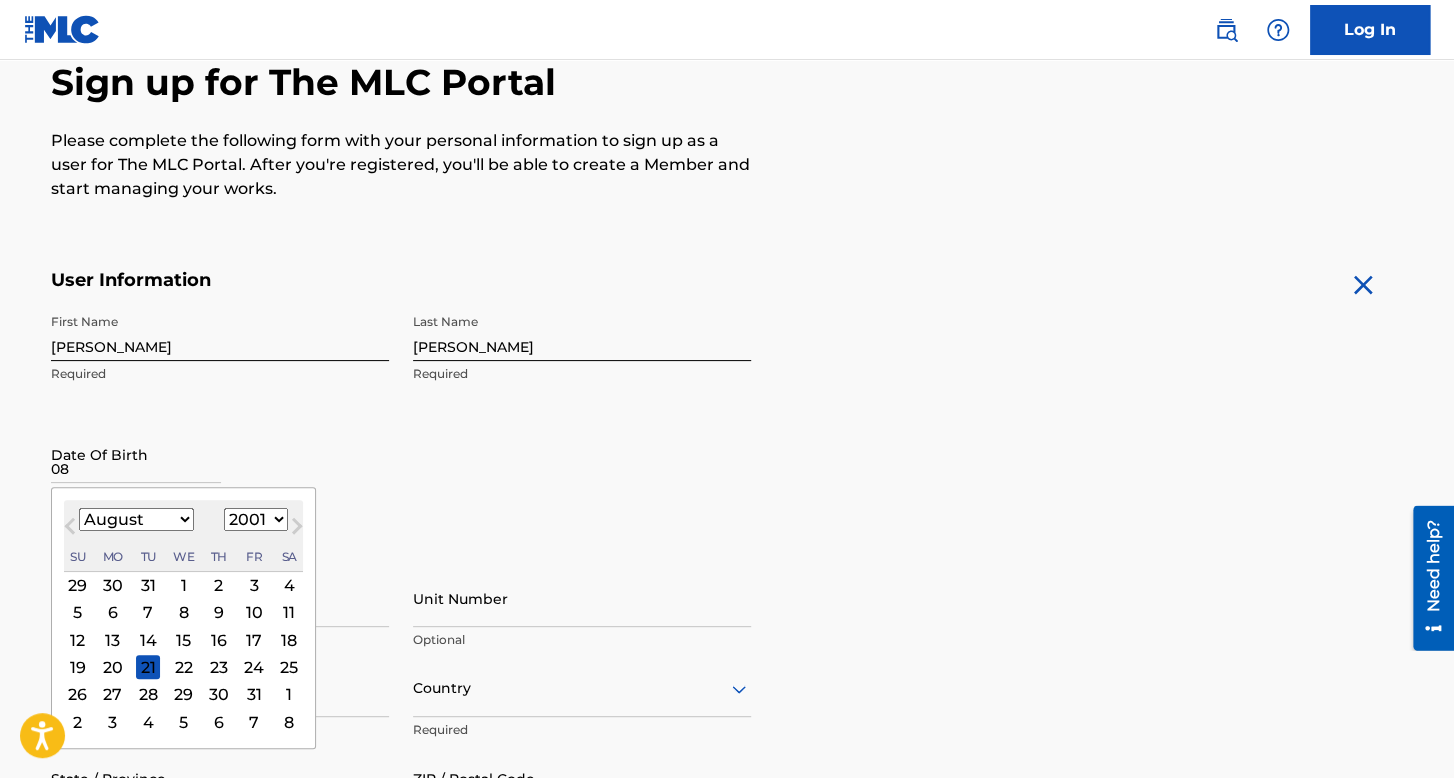 click on "8" at bounding box center (184, 613) 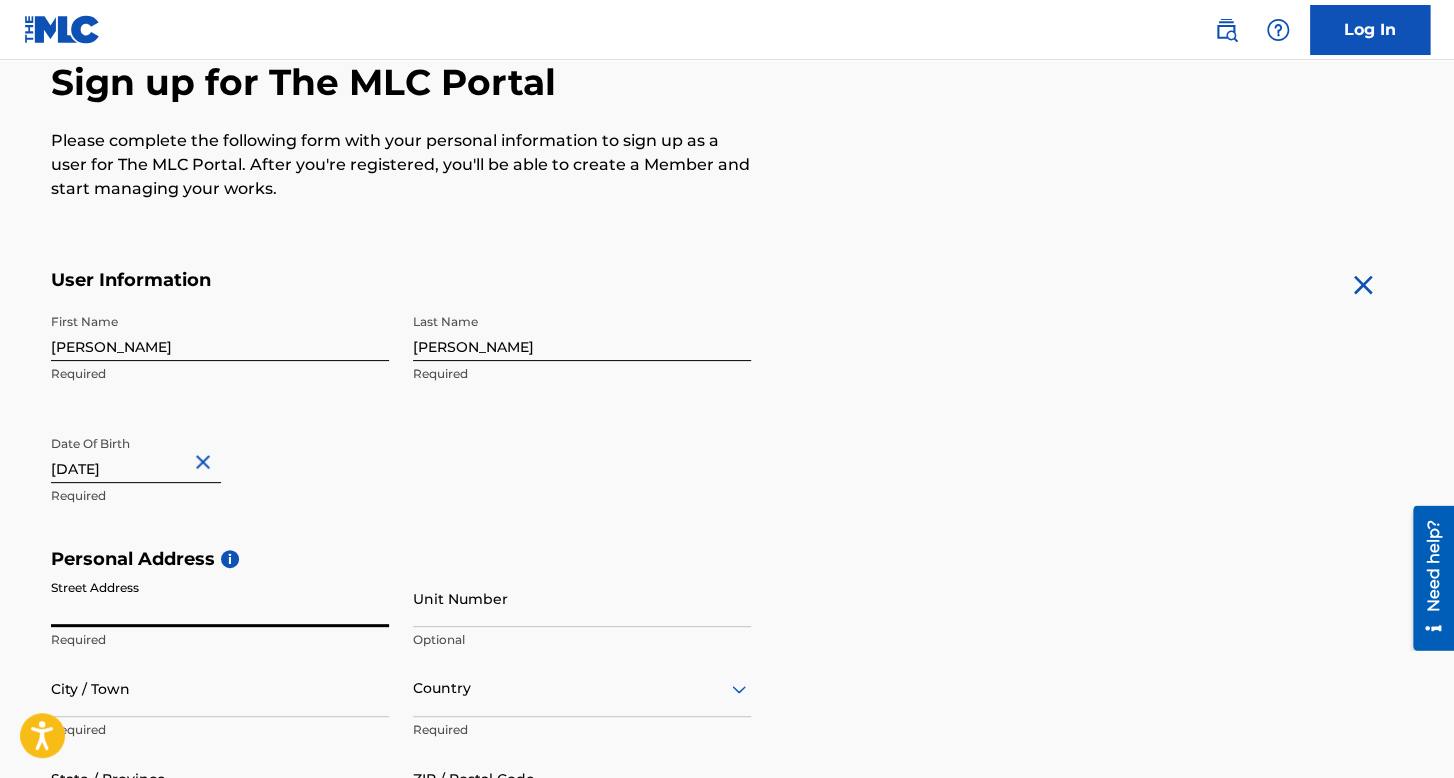 click on "Street Address" at bounding box center [220, 598] 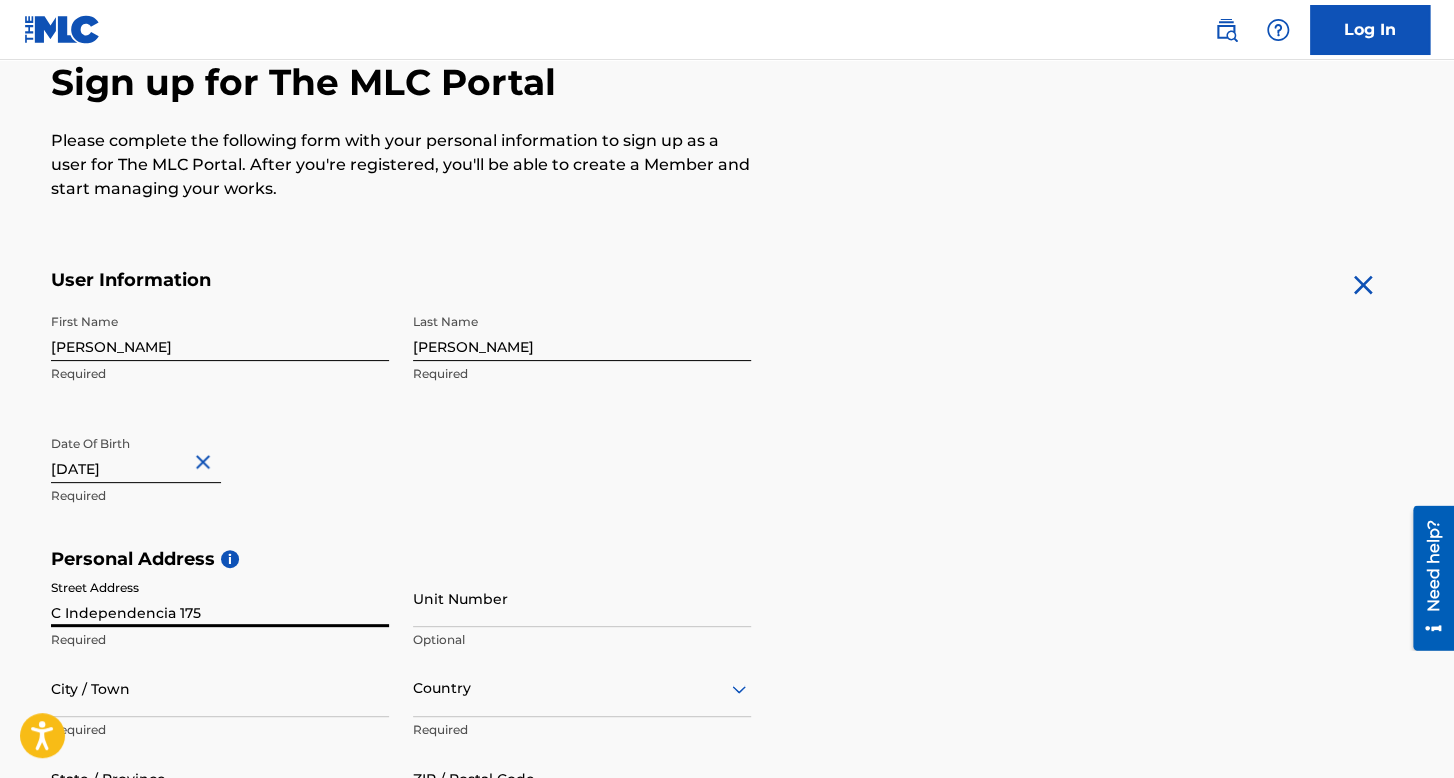 type on "Naucalpan de juarez" 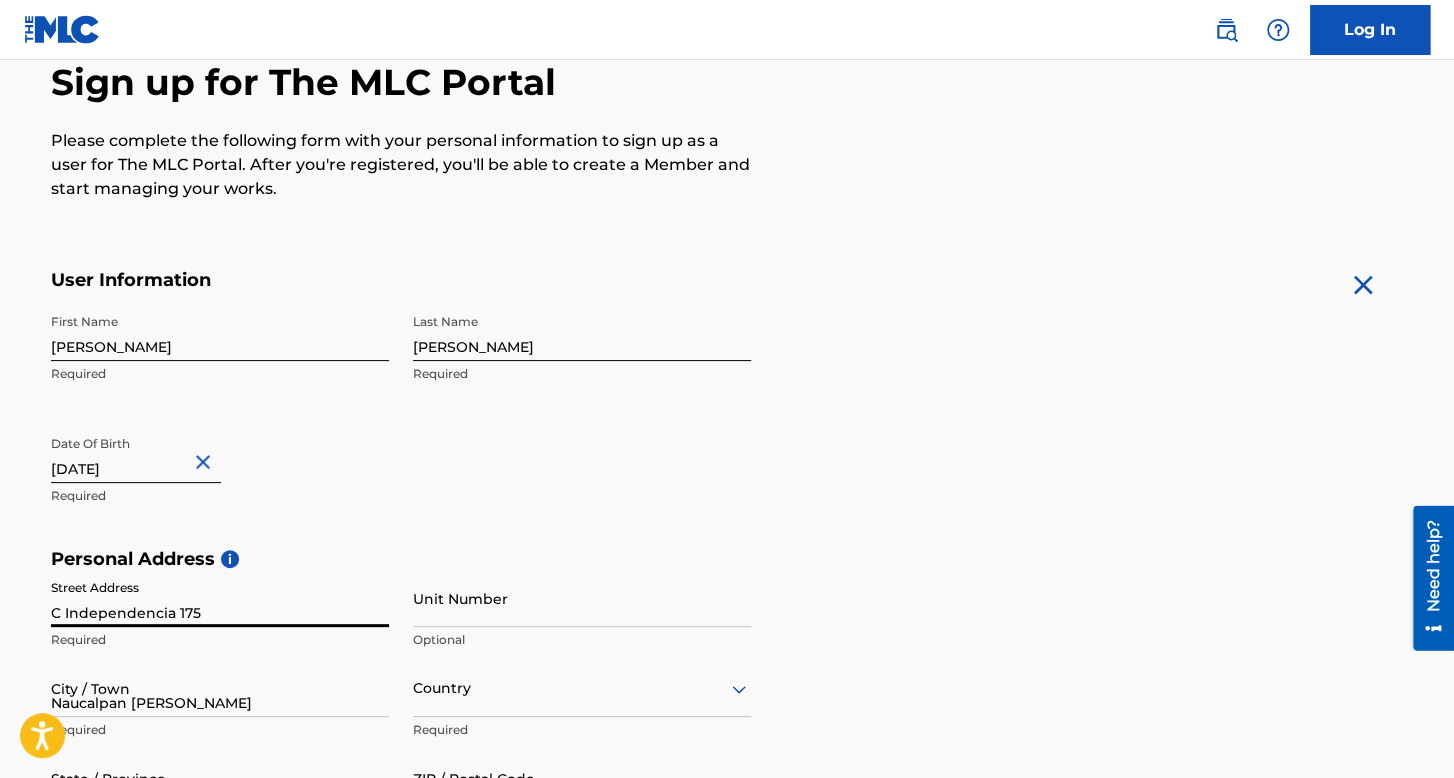 type on "[GEOGRAPHIC_DATA]" 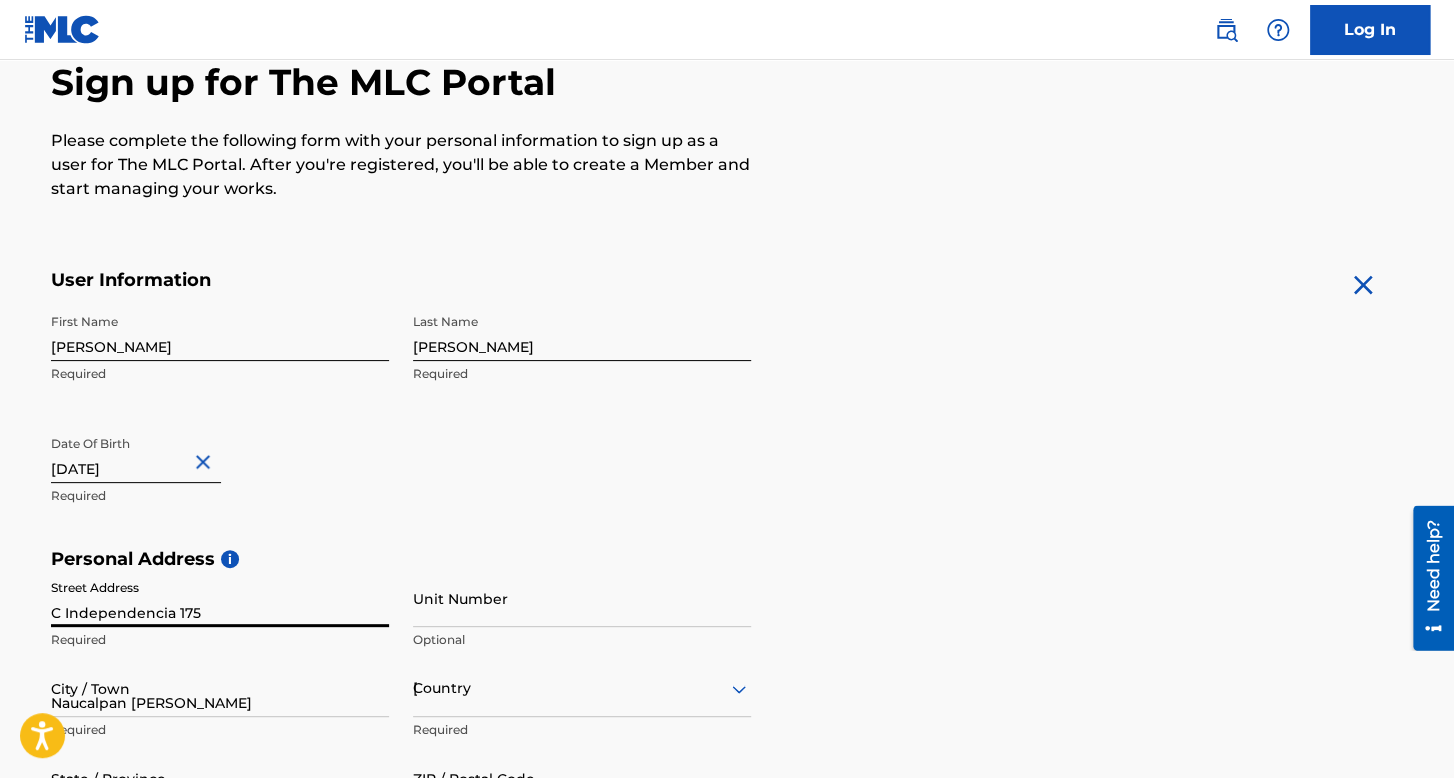 type on "53690" 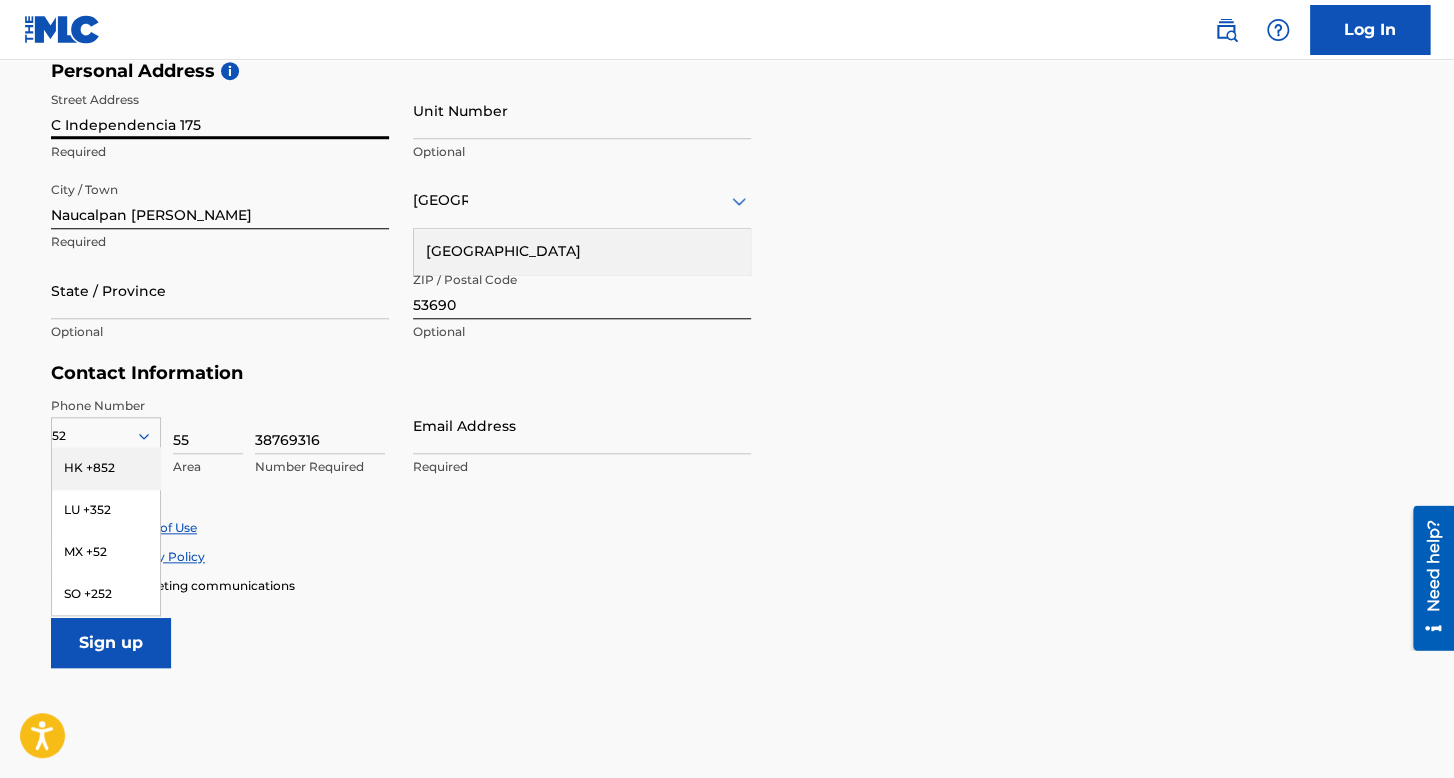 scroll, scrollTop: 725, scrollLeft: 0, axis: vertical 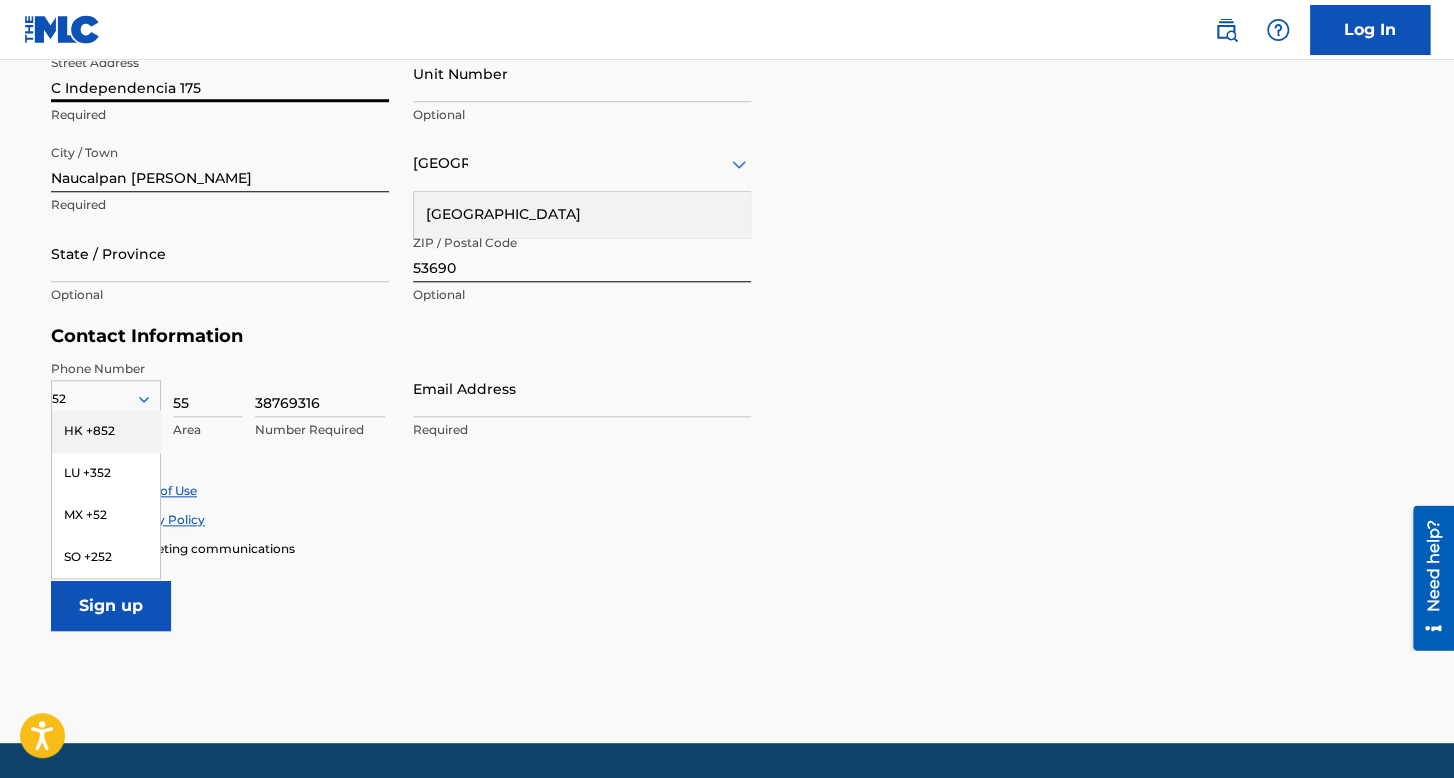 click on "[GEOGRAPHIC_DATA]" at bounding box center (582, 214) 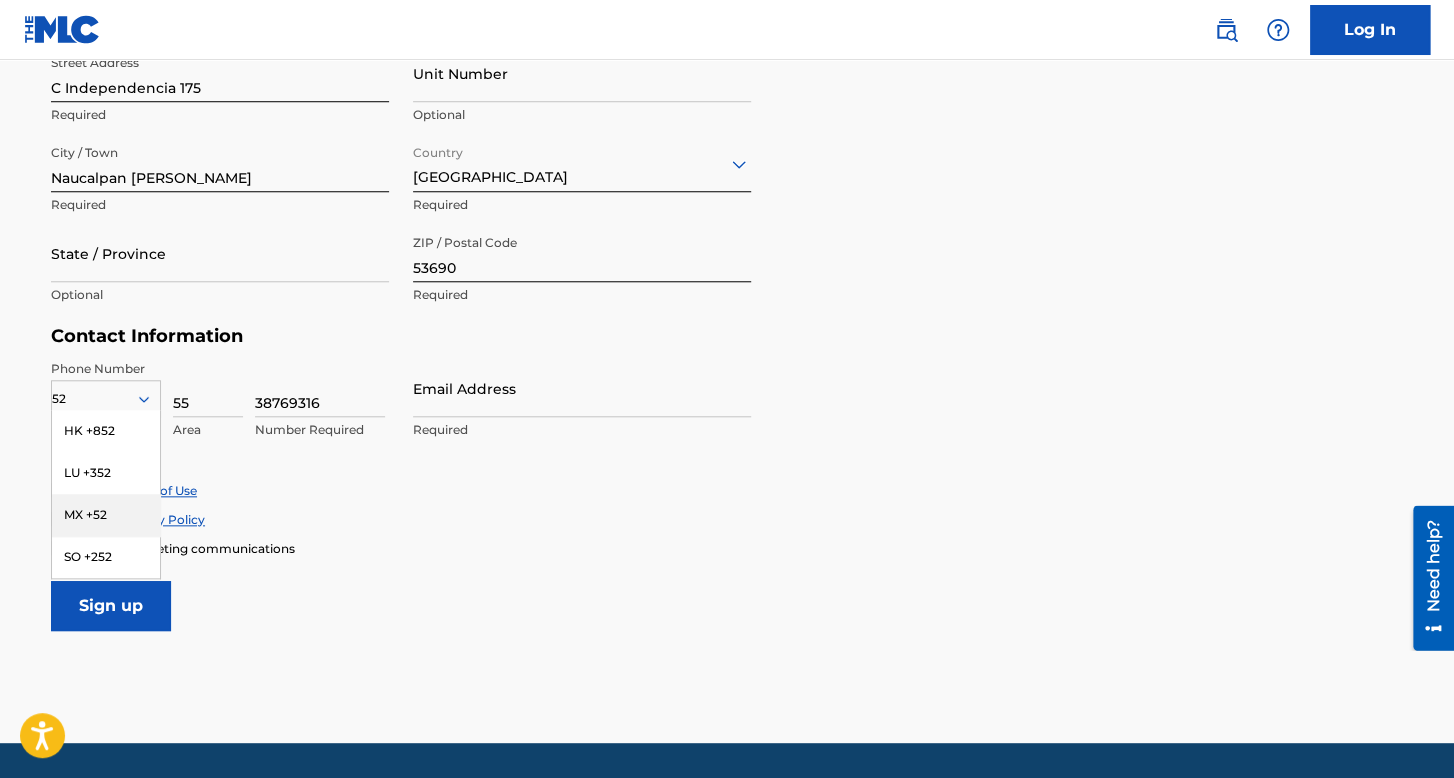 click on "MX +52" at bounding box center [106, 515] 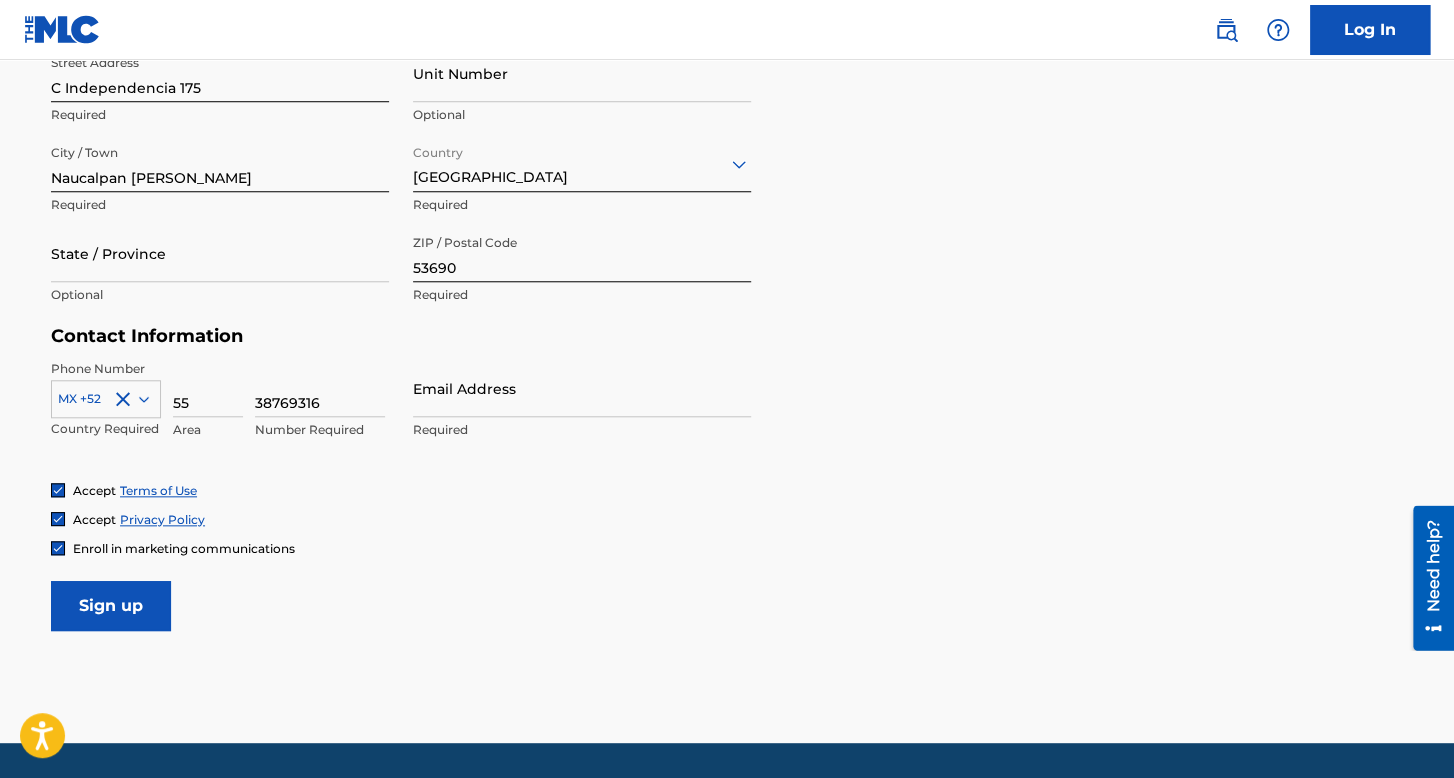 click on "55" at bounding box center [208, 388] 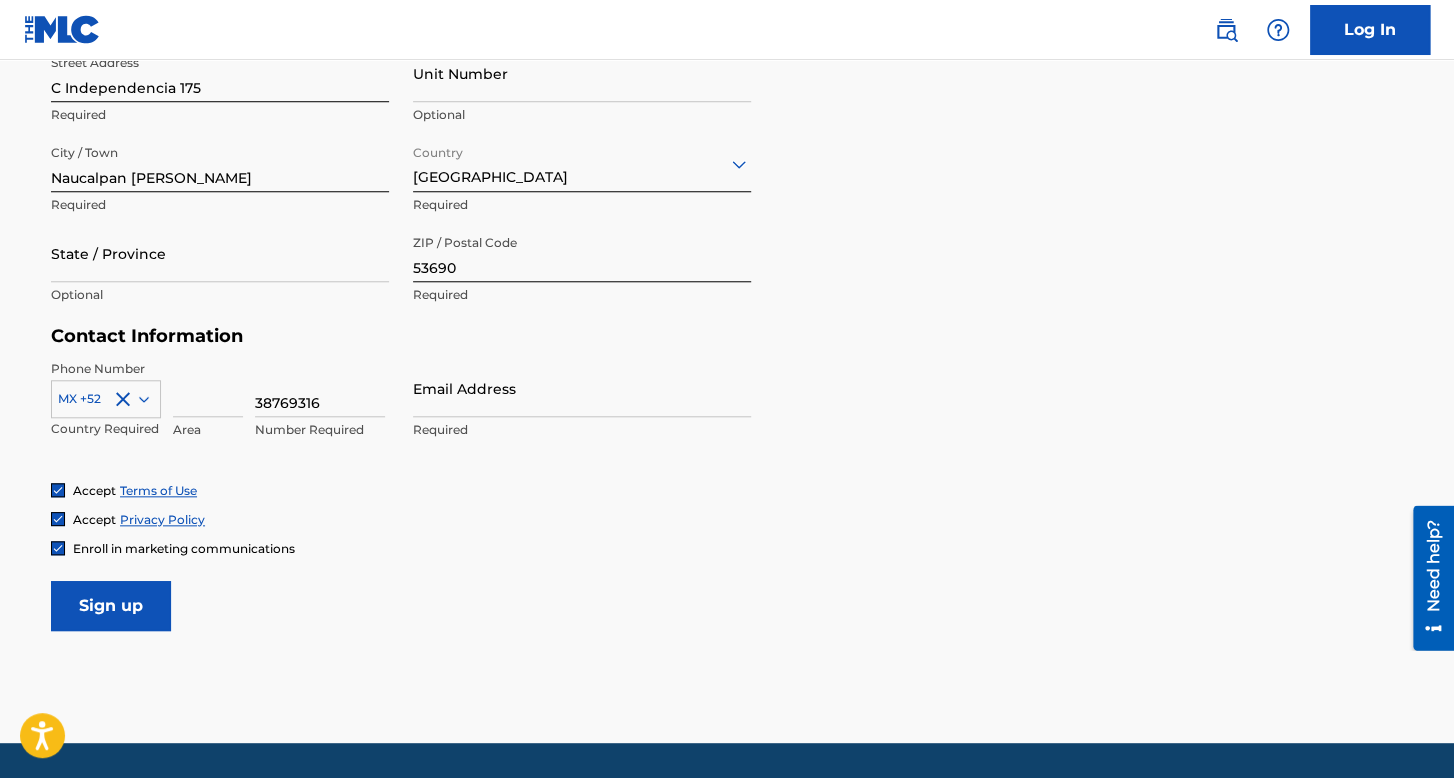 type 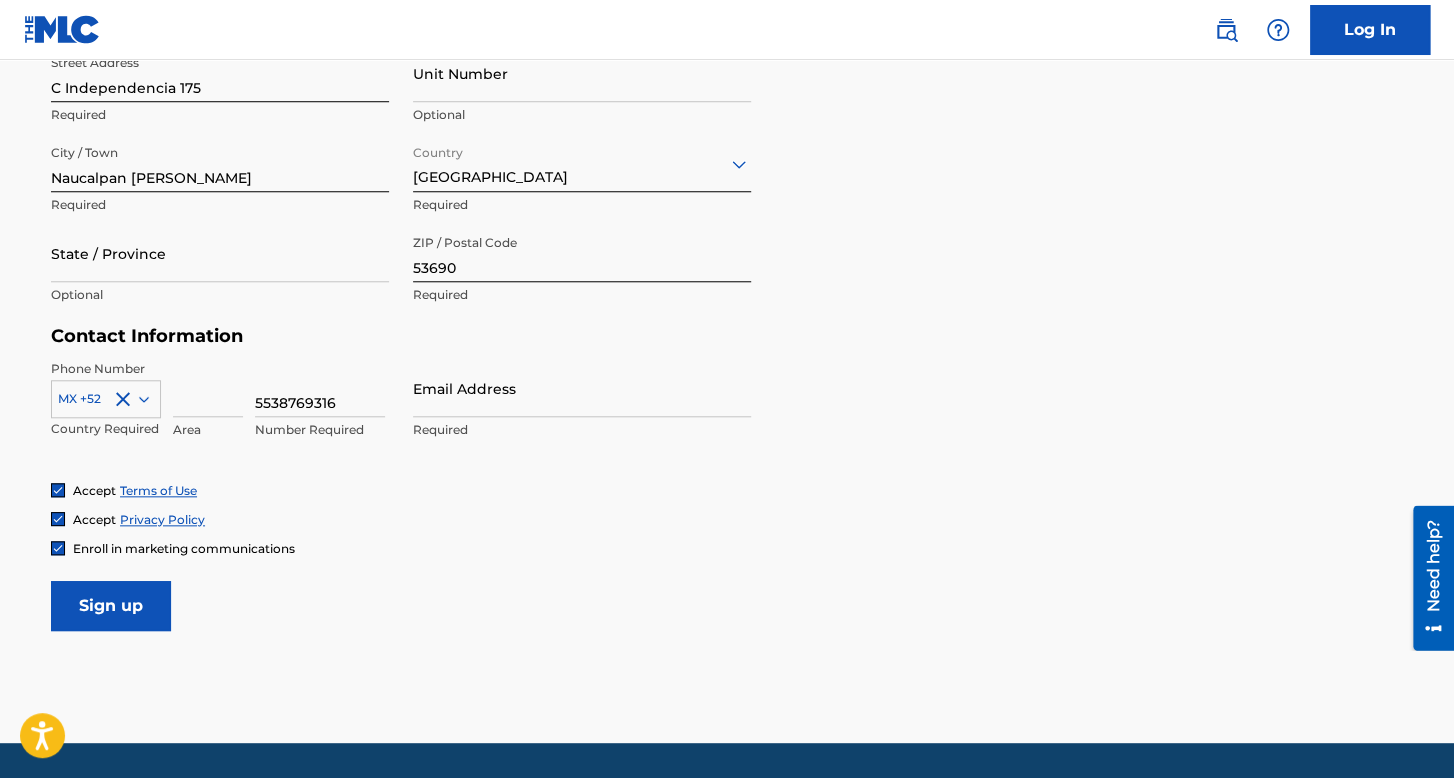 type on "5538769316" 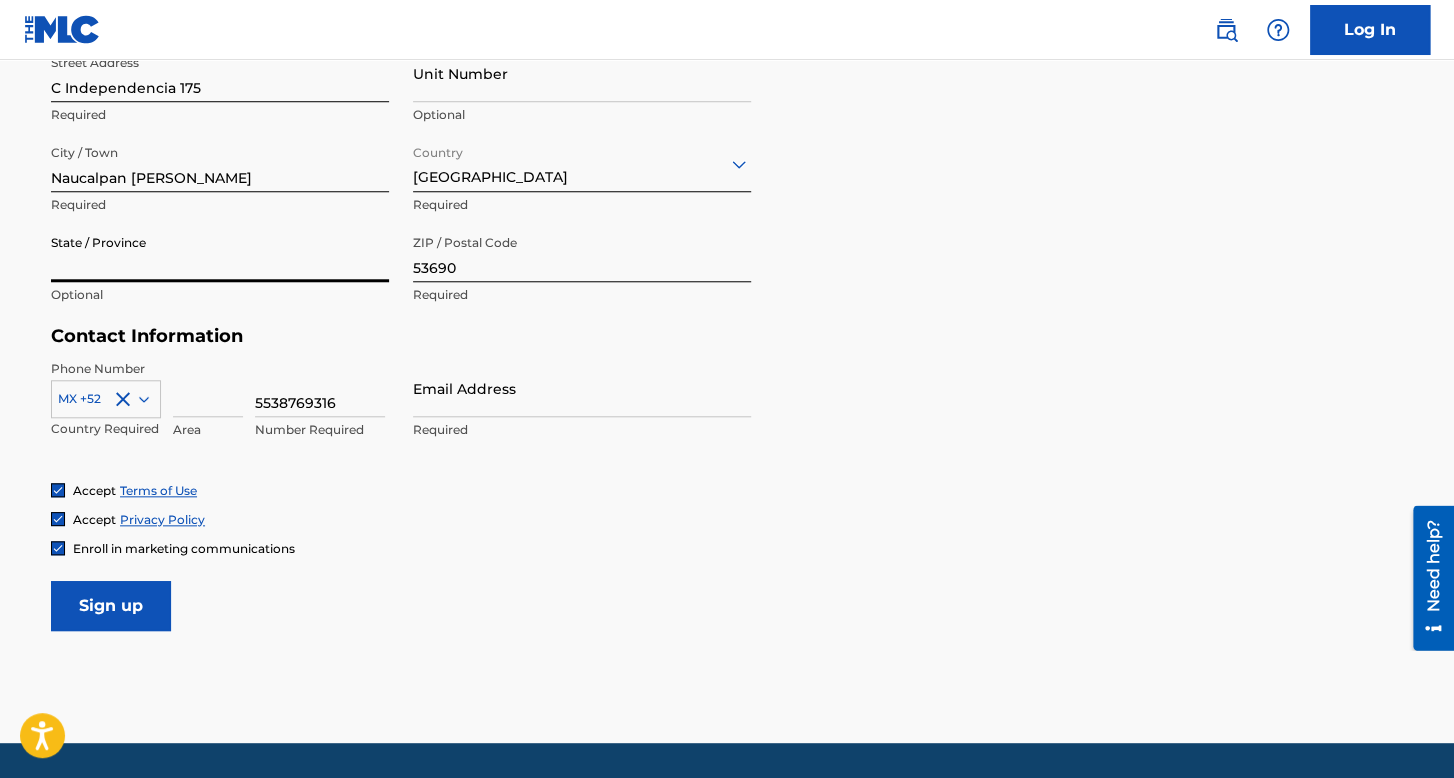 click on "State / Province" at bounding box center (220, 253) 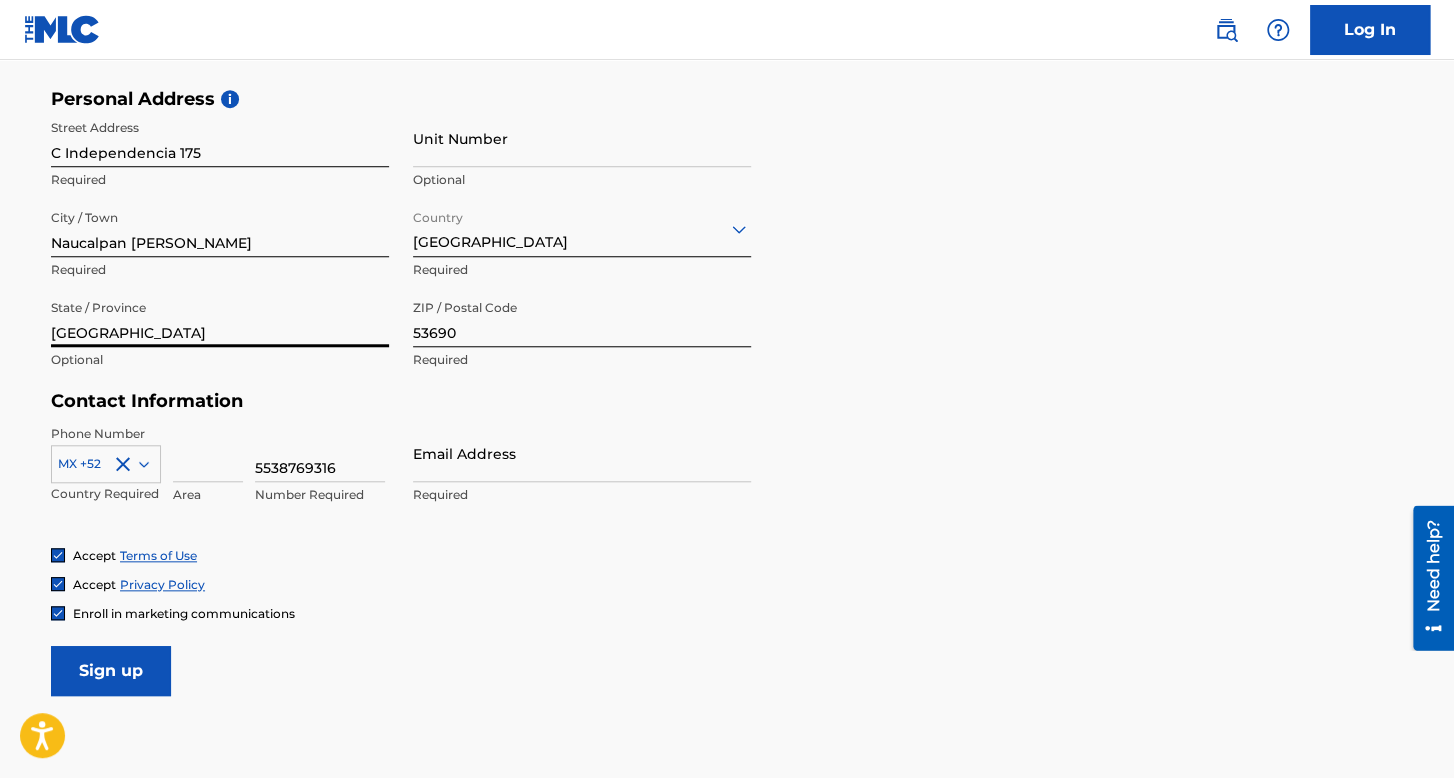 scroll, scrollTop: 725, scrollLeft: 0, axis: vertical 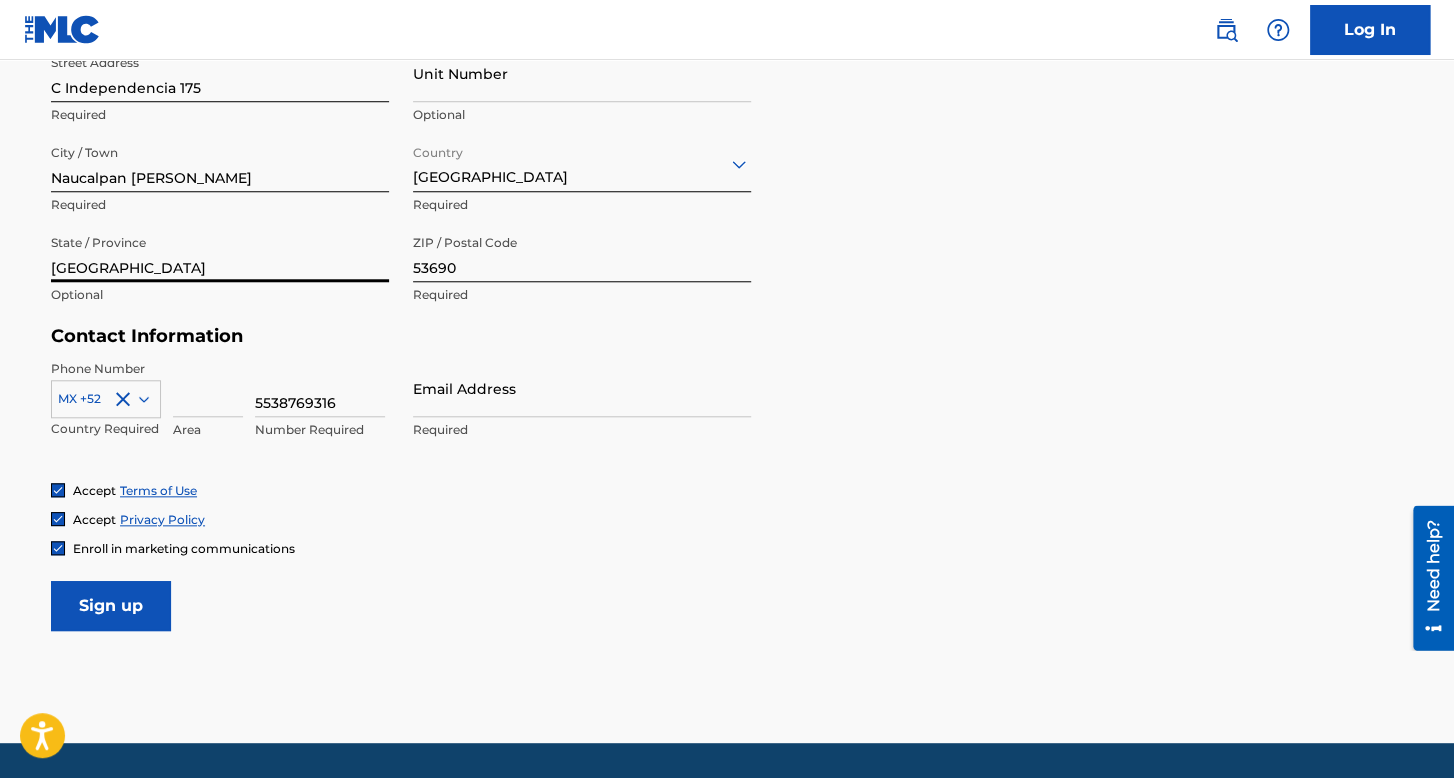 type on "mexico" 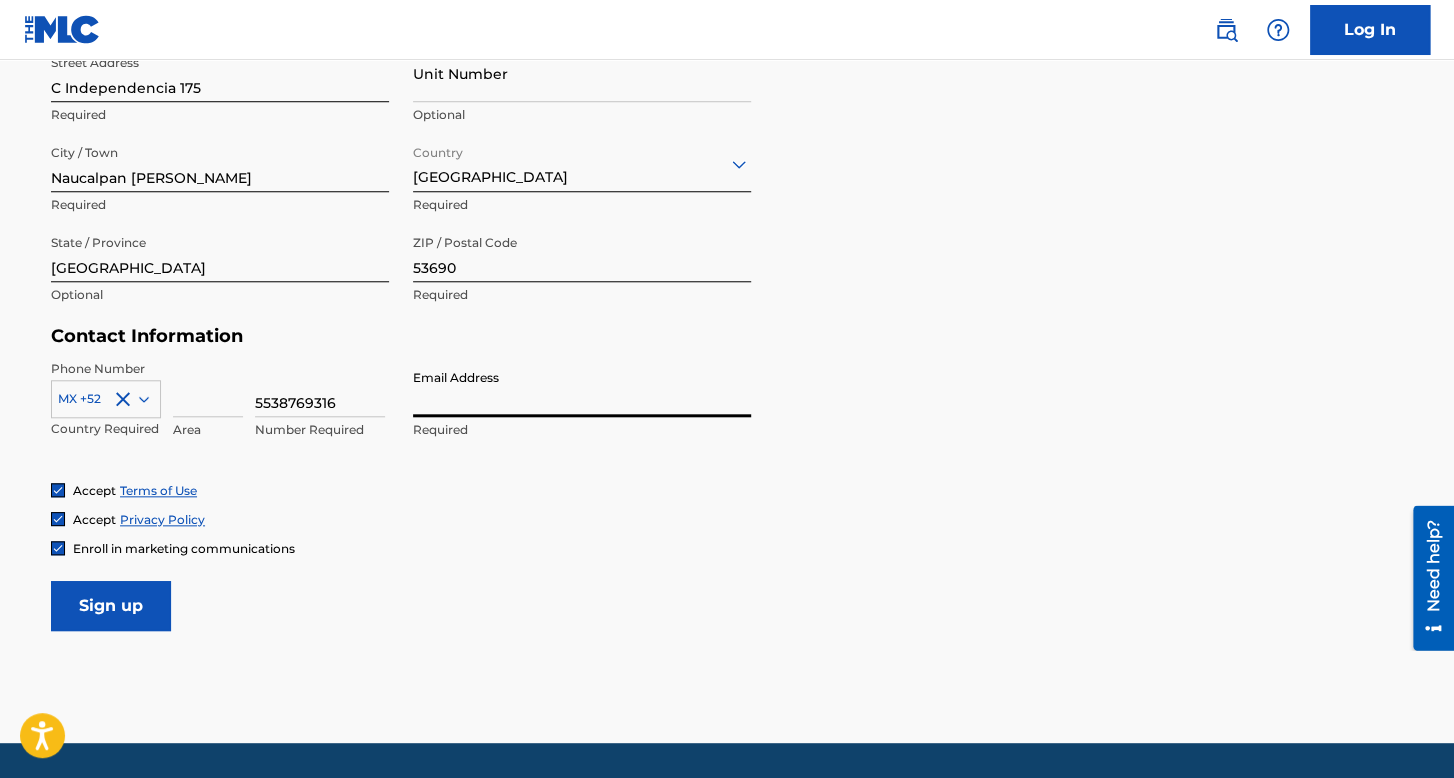 click on "Email Address" at bounding box center [582, 388] 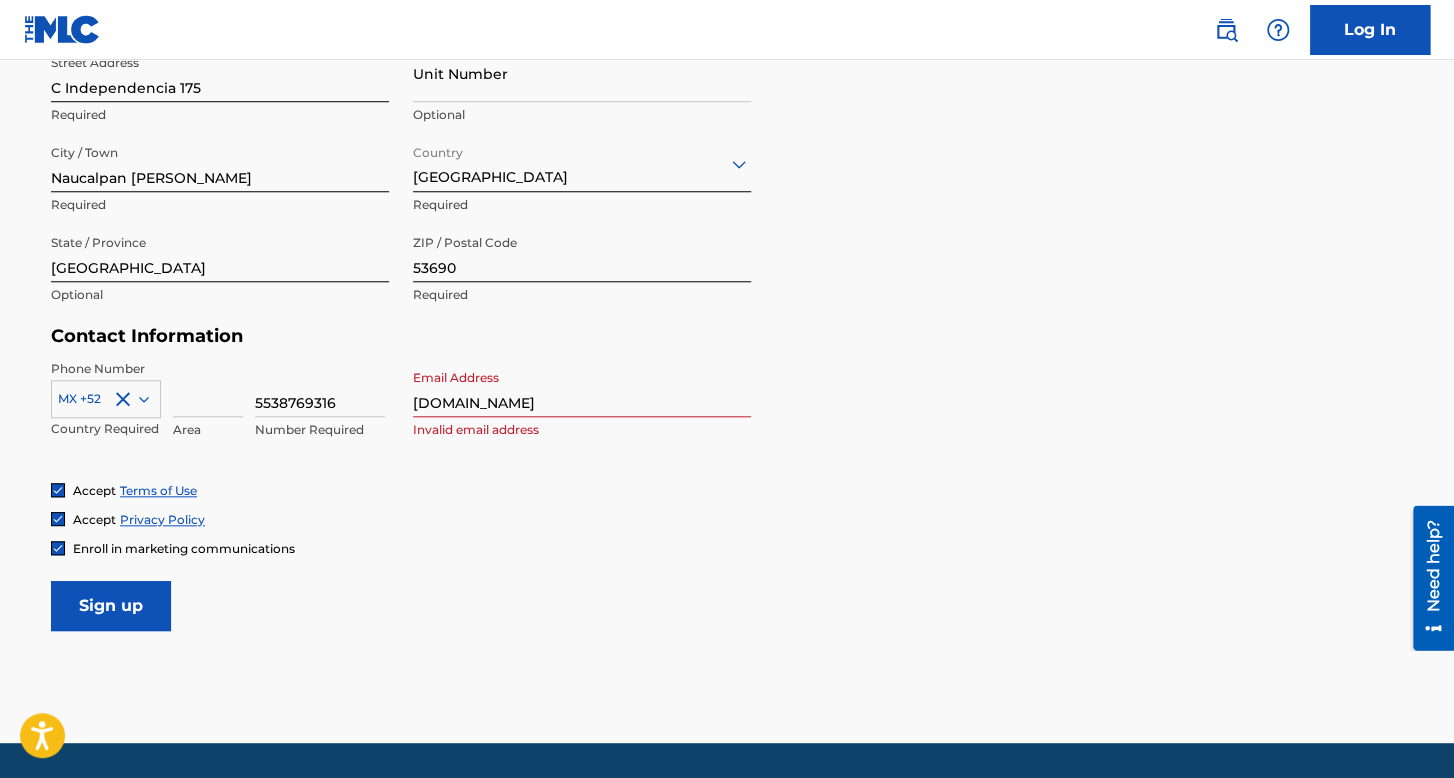click on "Accept Terms of Use Accept Privacy Policy Enroll in marketing communications" at bounding box center [727, 519] 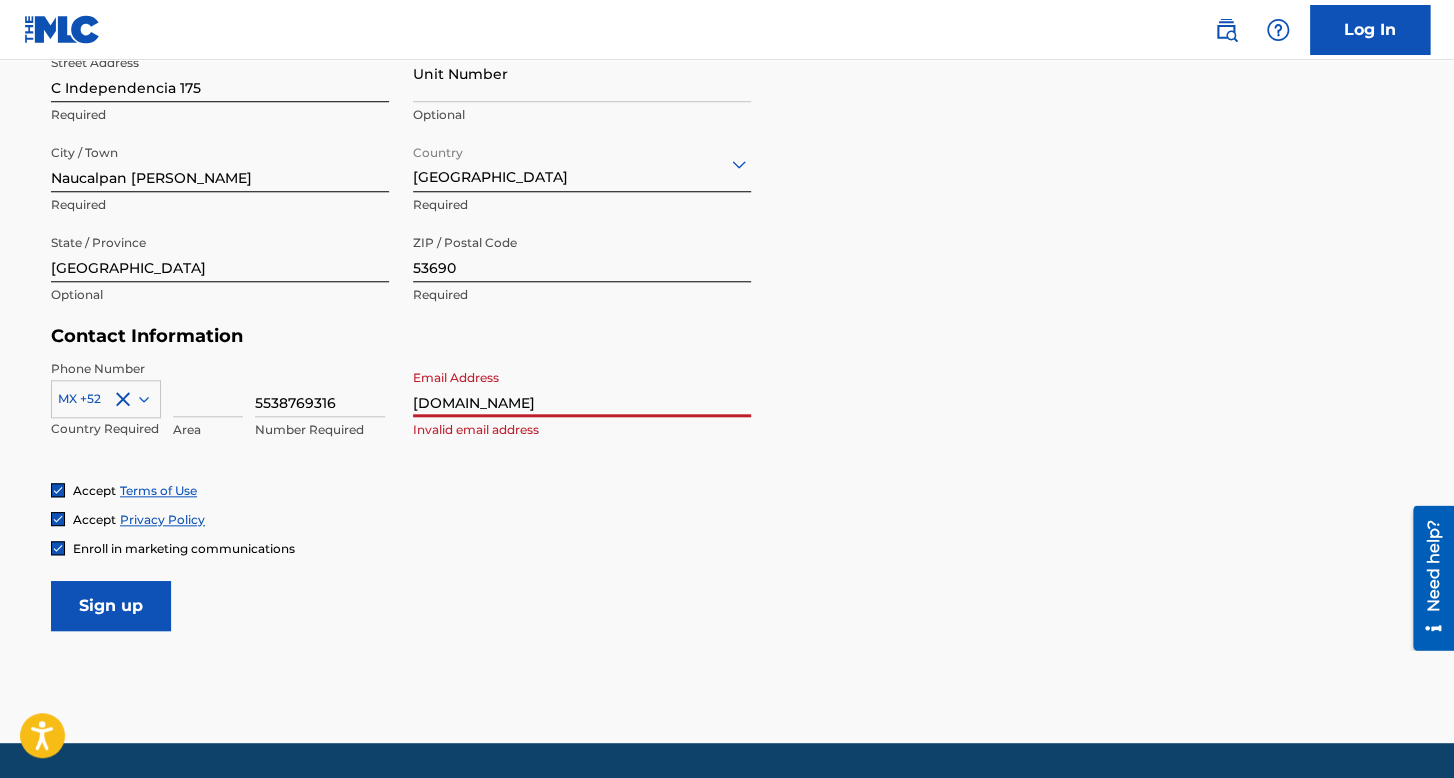 click on "adriansito100kgmail.com" at bounding box center [582, 388] 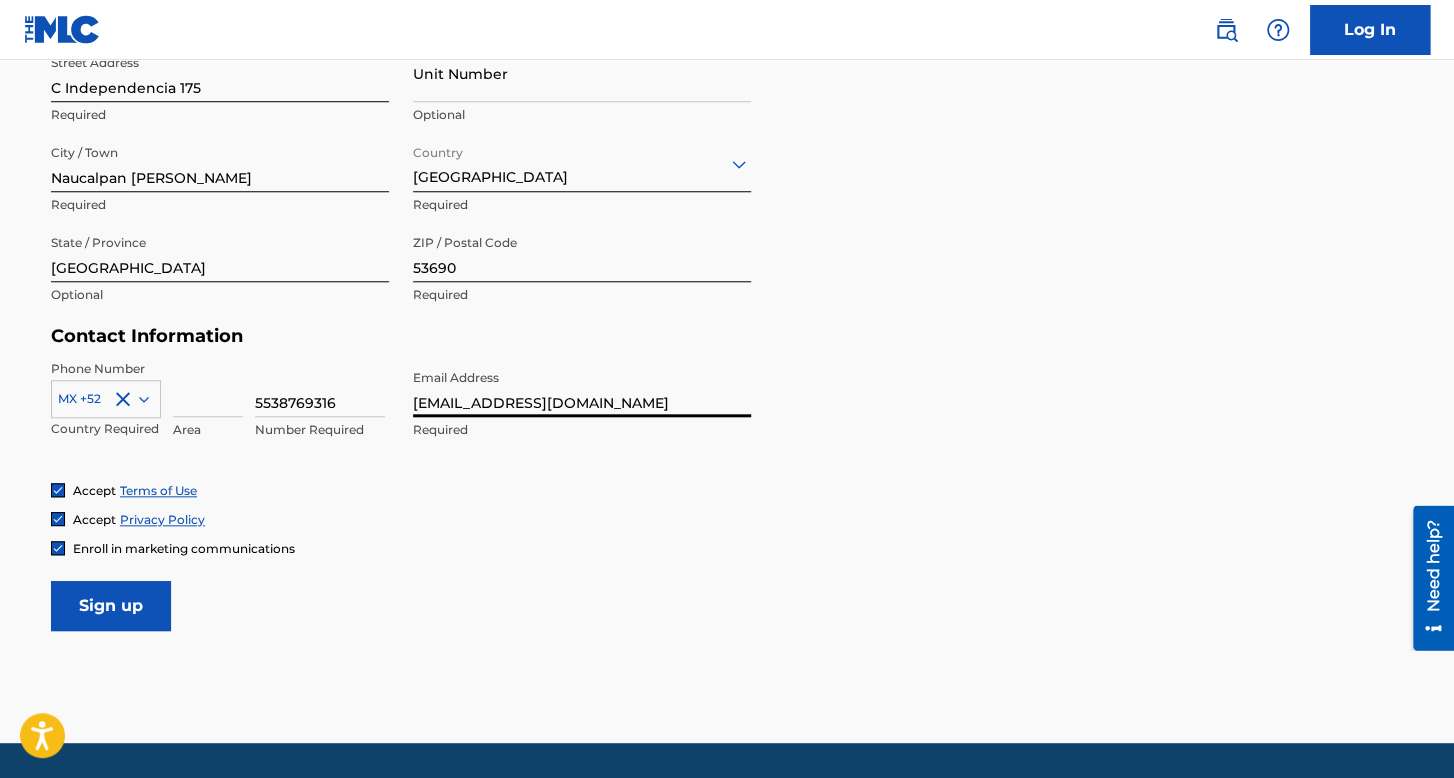click on "adriansito100k@gmail.com" at bounding box center [582, 388] 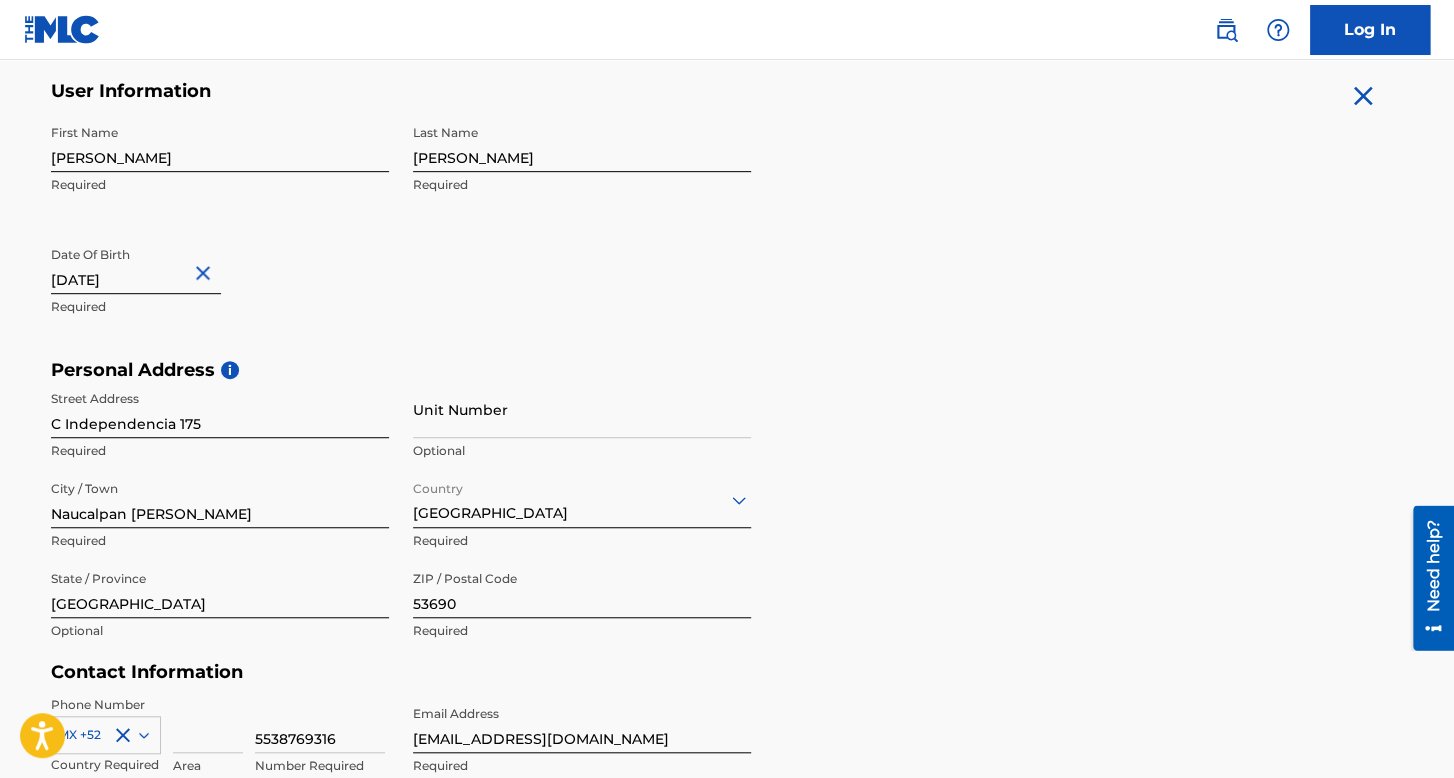 scroll, scrollTop: 785, scrollLeft: 0, axis: vertical 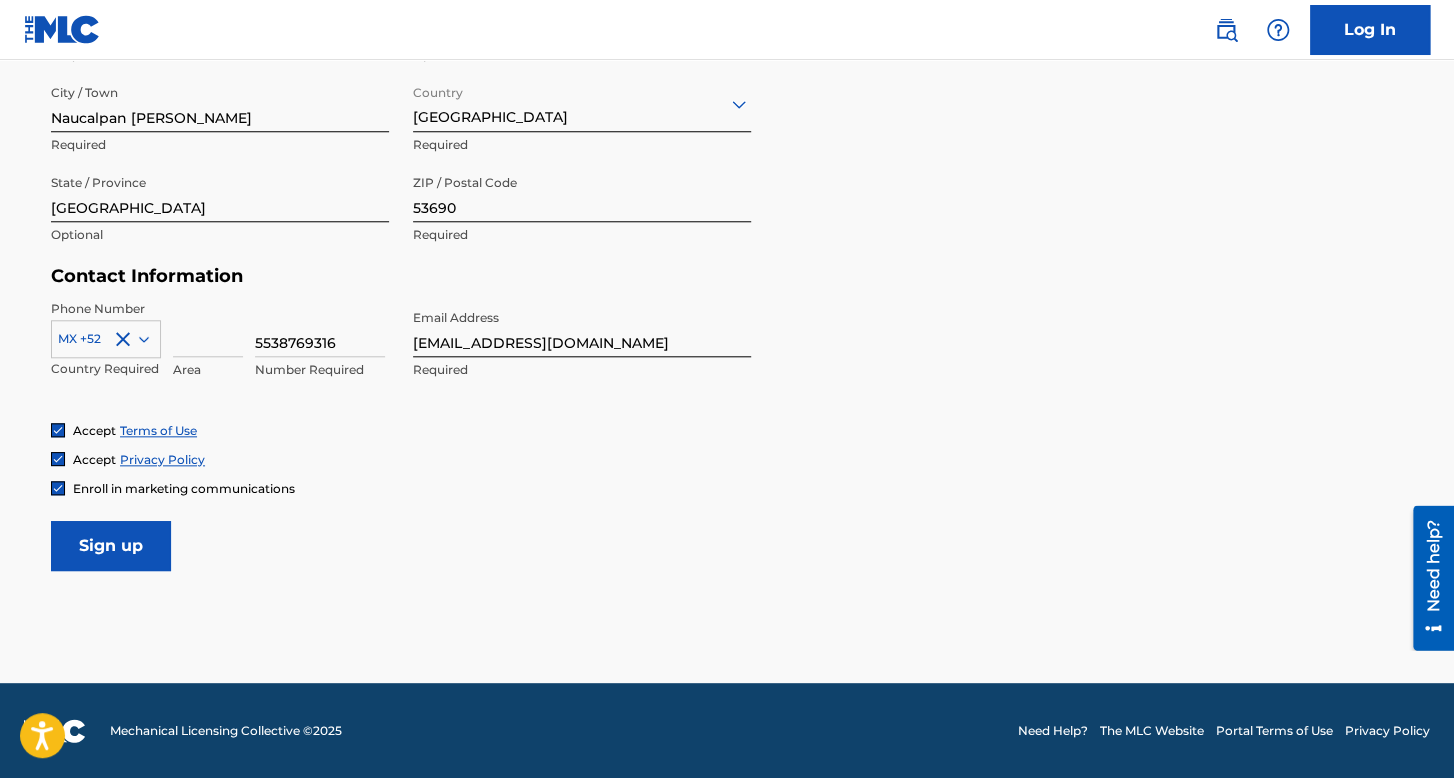 click on "Sign up" at bounding box center (111, 546) 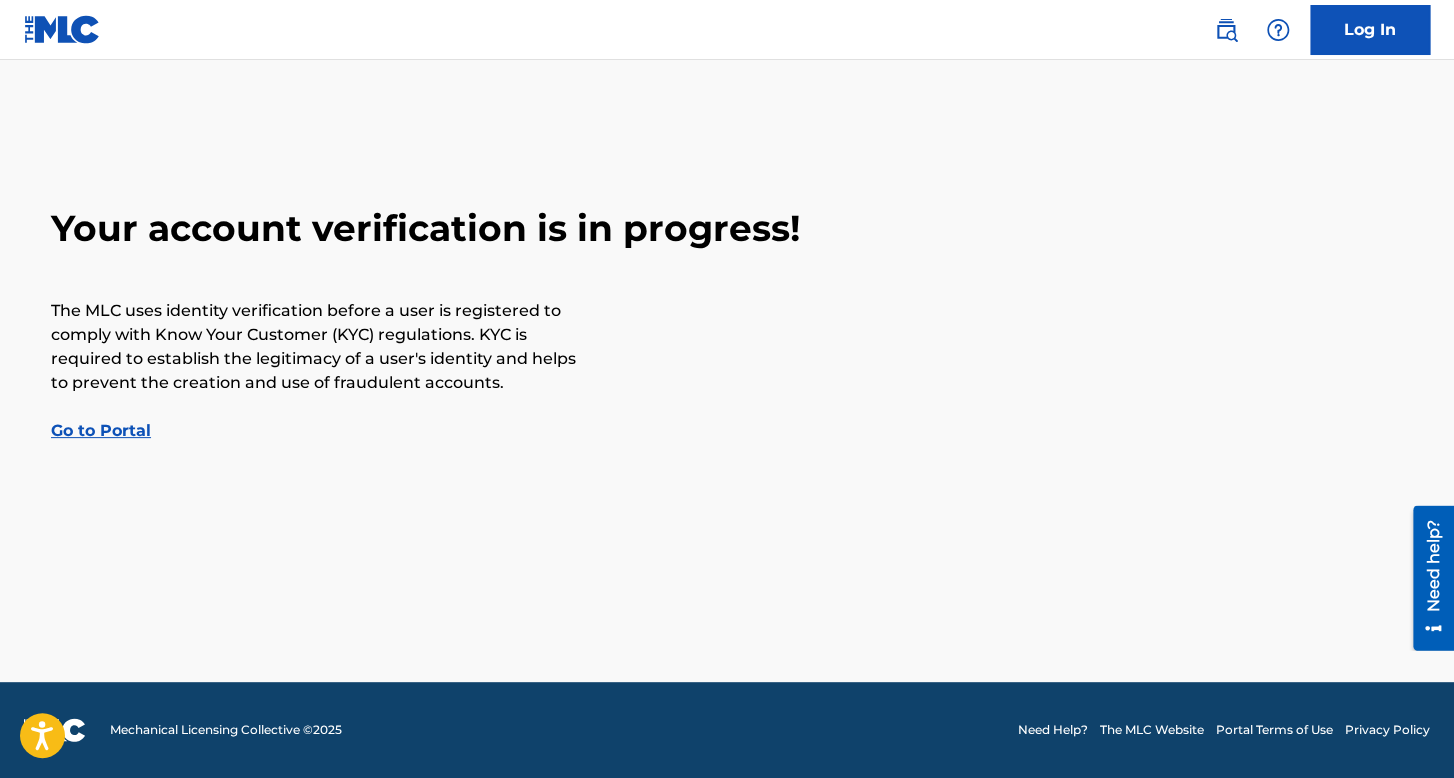 scroll, scrollTop: 0, scrollLeft: 0, axis: both 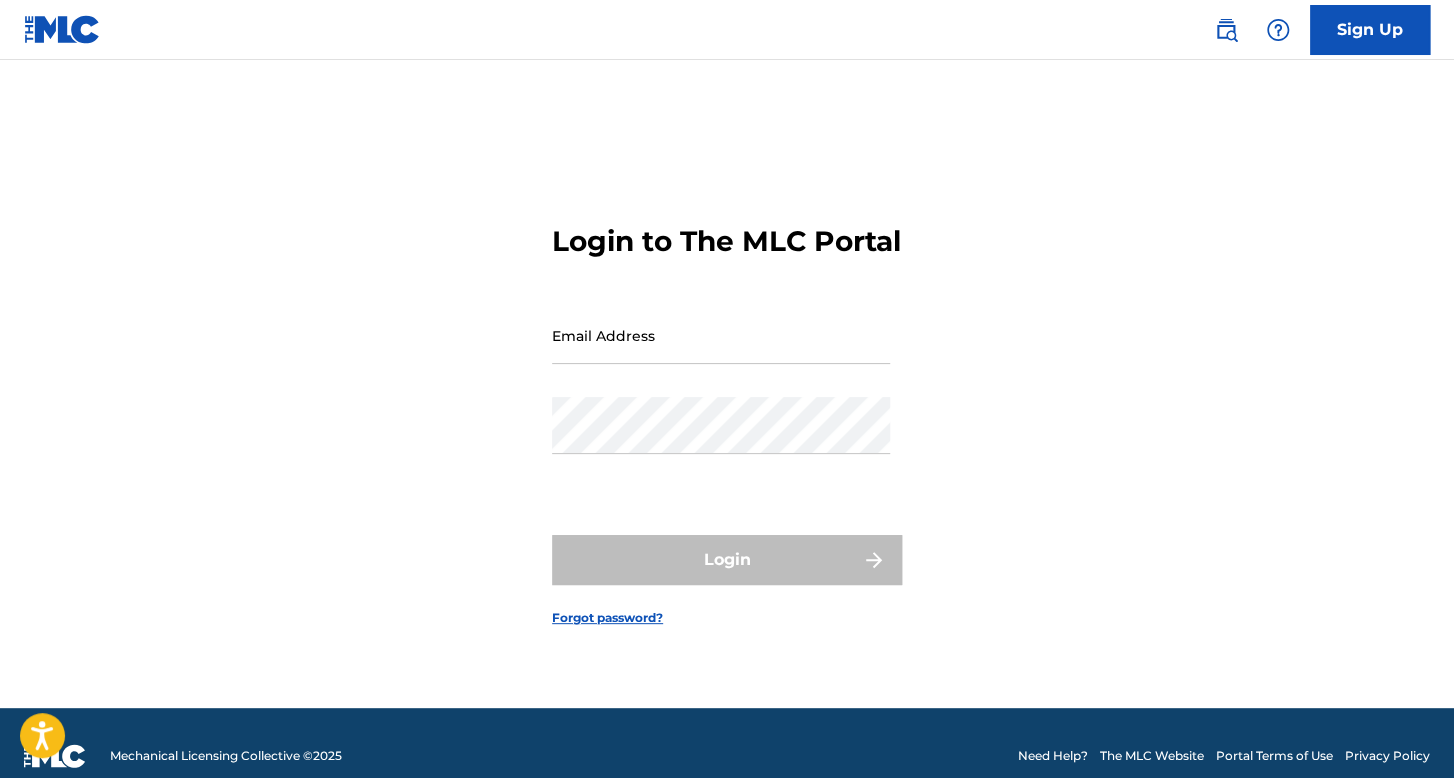 click on "Sign Up" at bounding box center [1370, 30] 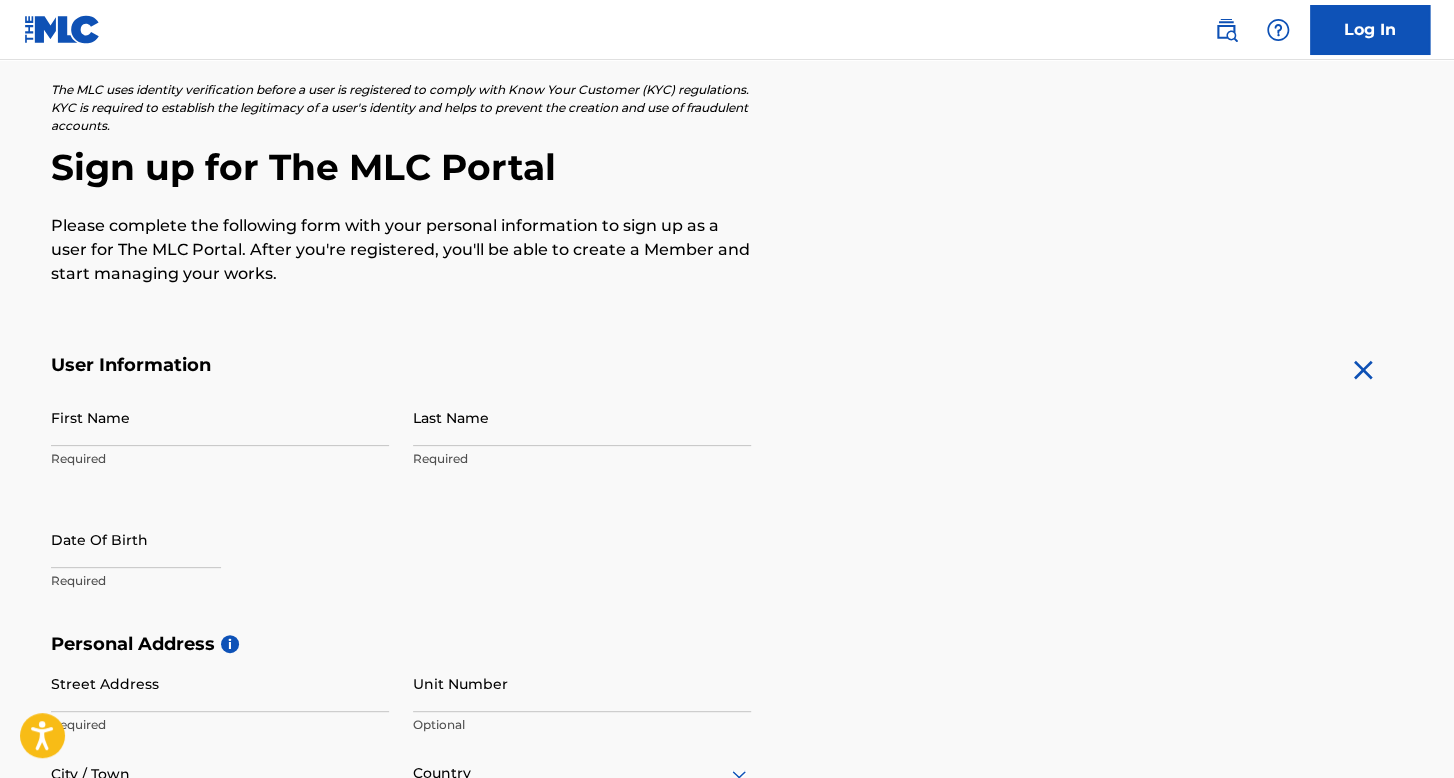 scroll, scrollTop: 200, scrollLeft: 0, axis: vertical 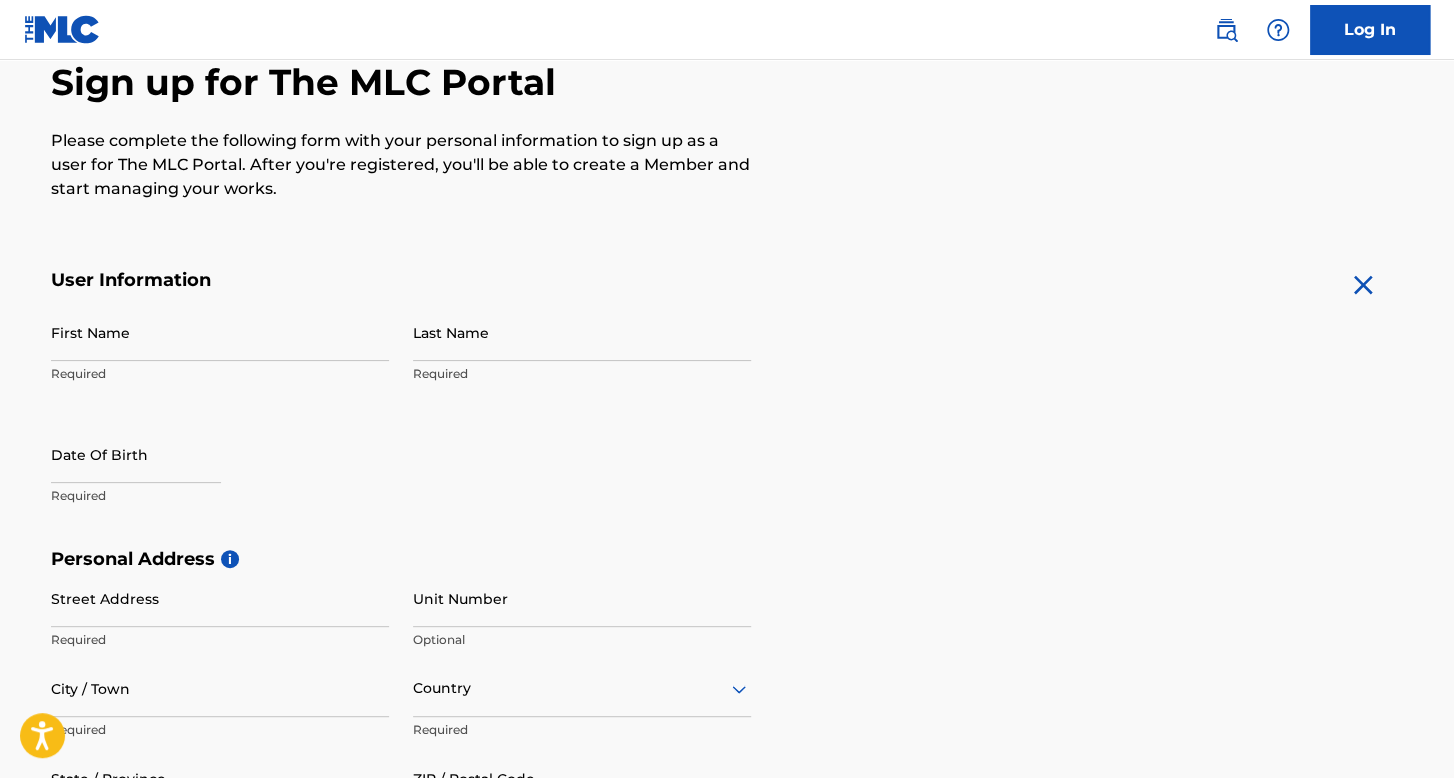 click on "First Name" at bounding box center [220, 332] 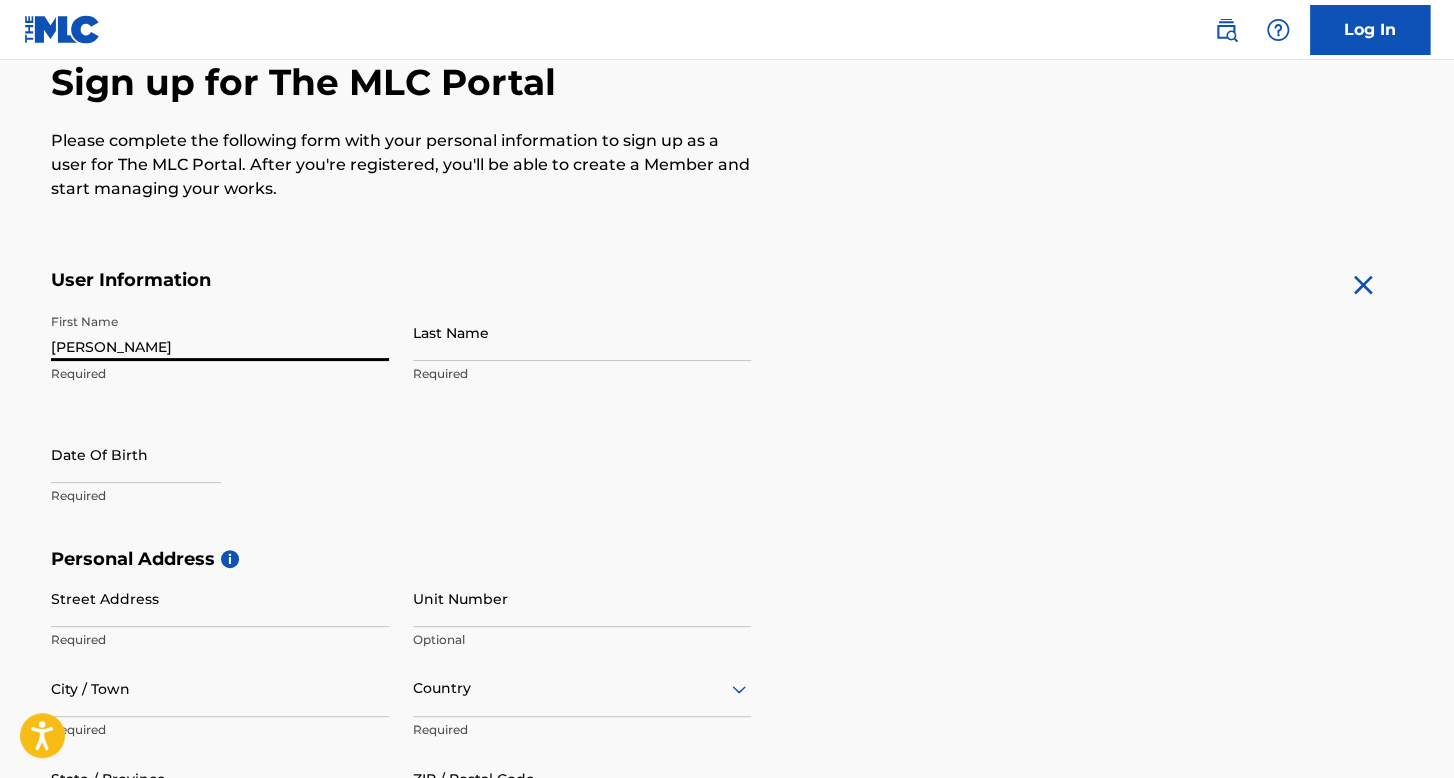type on "[PERSON_NAME]" 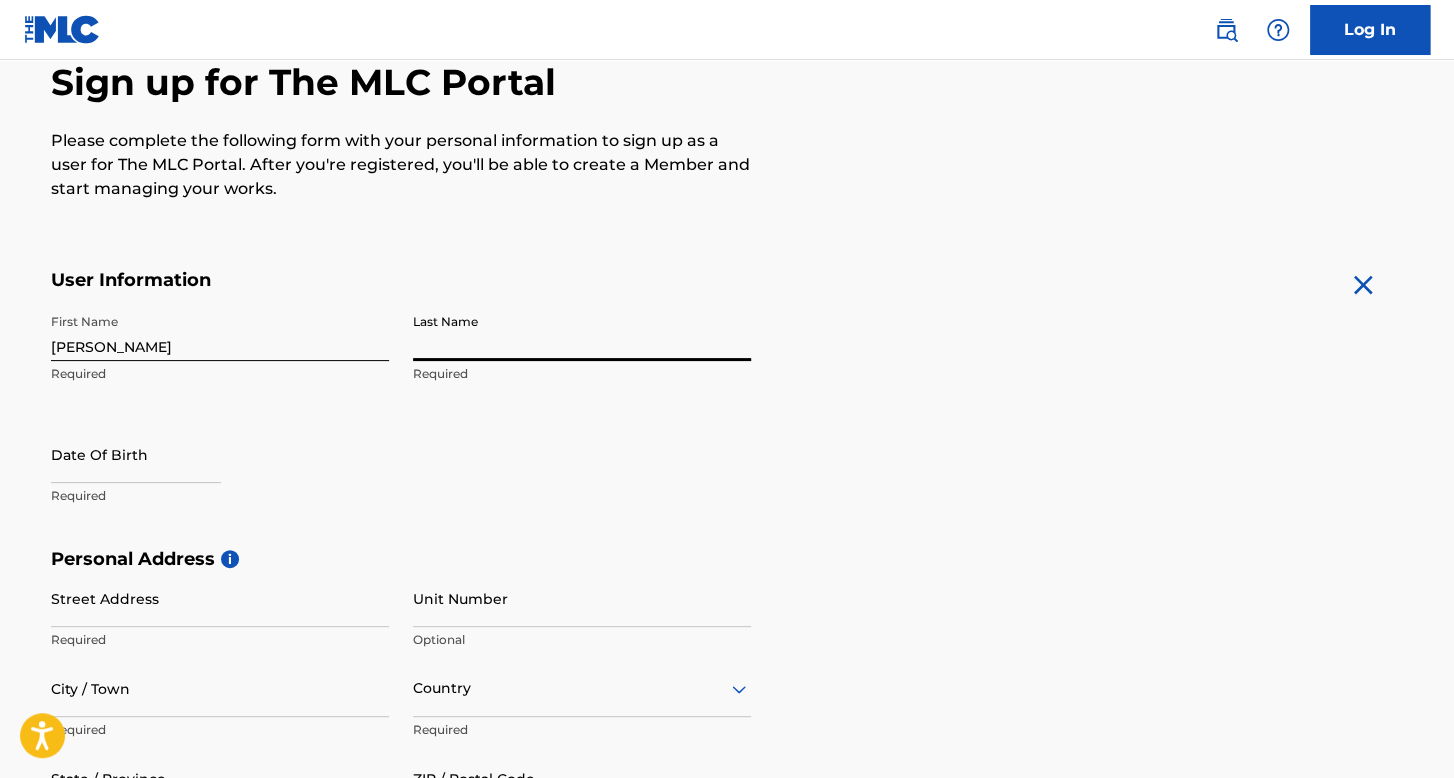 click on "Last Name" at bounding box center (582, 332) 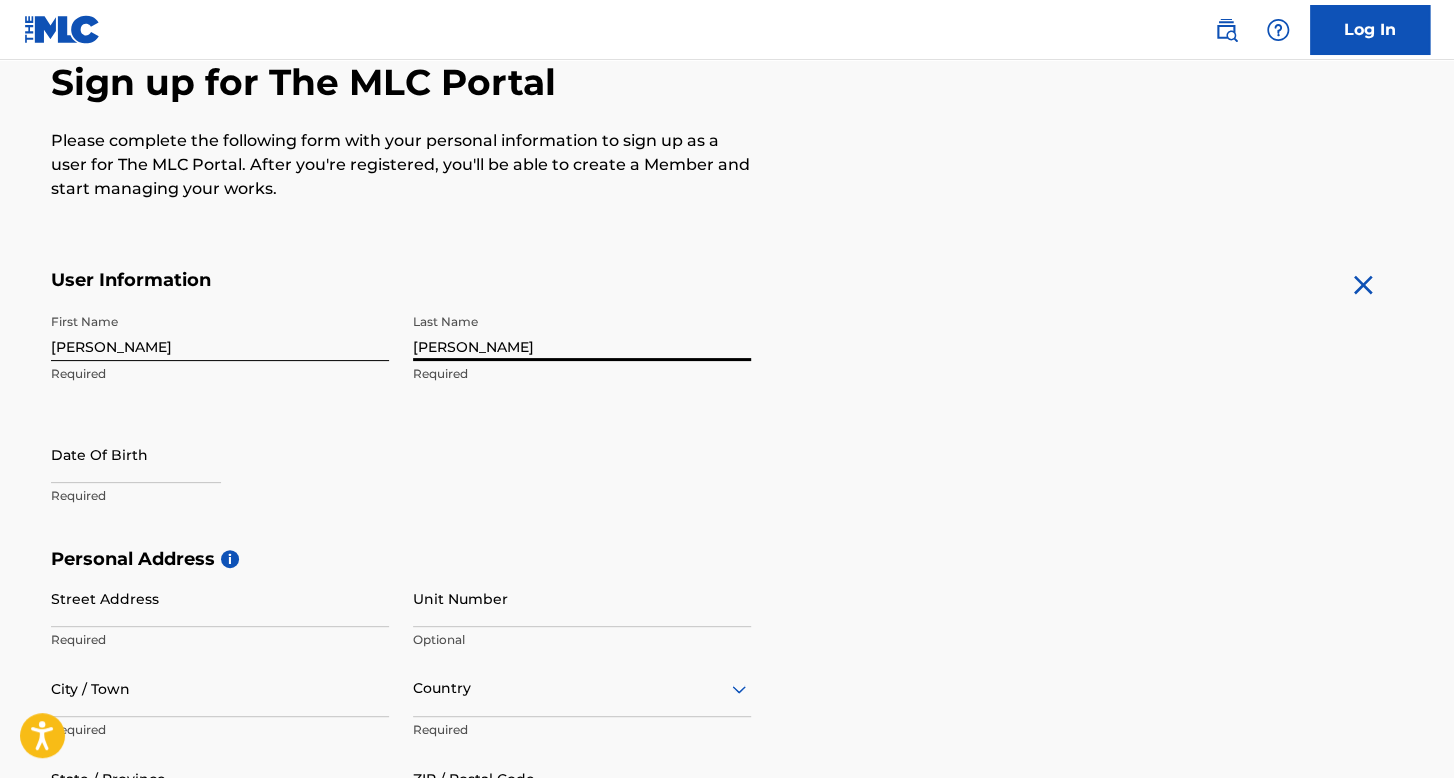 type on "[PERSON_NAME]" 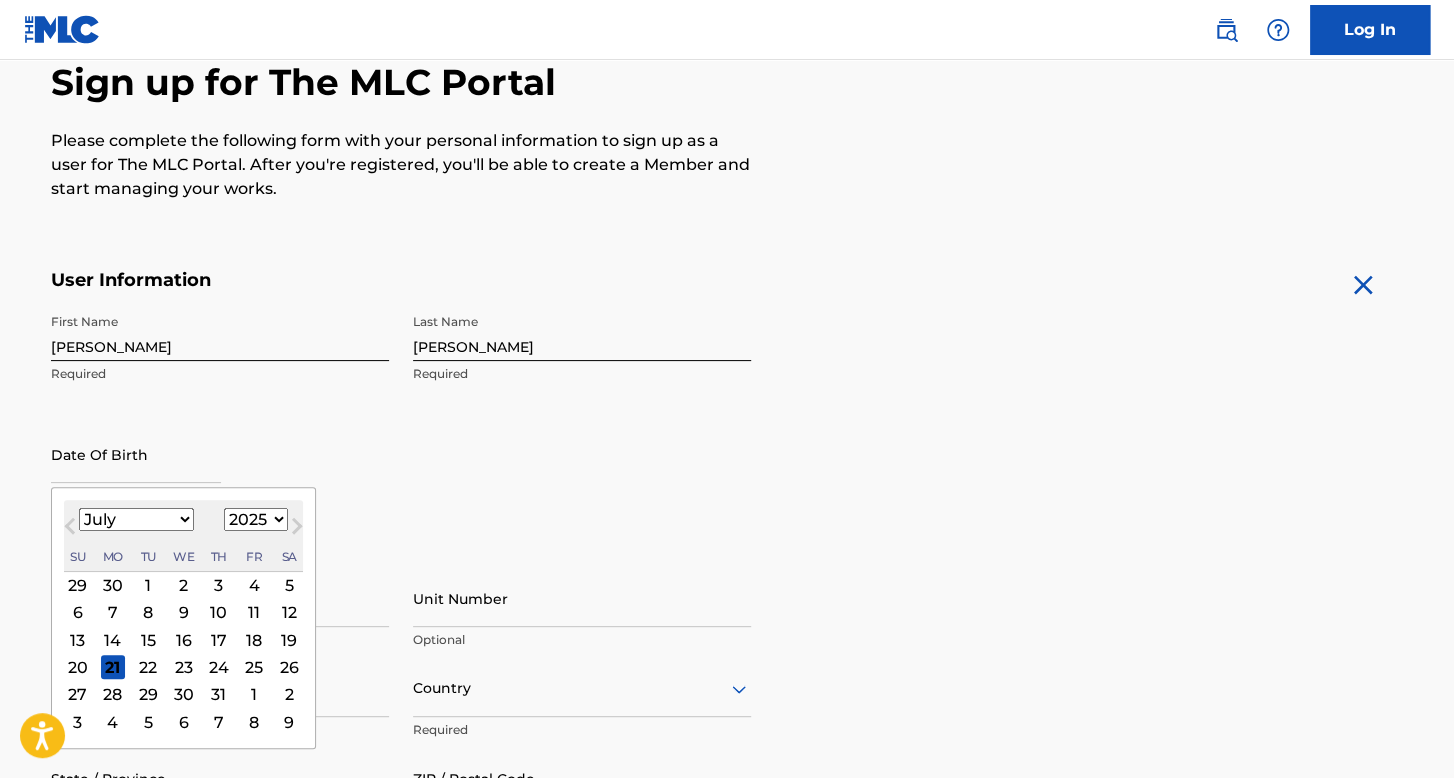 click on "First Name [PERSON_NAME] Last Name [PERSON_NAME] Required Date Of Birth Previous Month Next Month July [DATE] February March April May June July August September October November [DATE] 1900 1901 1902 1903 1904 1905 1906 1907 1908 1909 1910 1911 1912 1913 1914 1915 1916 1917 1918 1919 1920 1921 1922 1923 1924 1925 1926 1927 1928 1929 1930 1931 1932 1933 1934 1935 1936 1937 1938 1939 1940 1941 1942 1943 1944 1945 1946 1947 1948 1949 1950 1951 1952 1953 1954 1955 1956 1957 1958 1959 1960 1961 1962 1963 1964 1965 1966 1967 1968 1969 1970 1971 1972 1973 1974 1975 1976 1977 1978 1979 1980 1981 1982 1983 1984 1985 1986 1987 1988 1989 1990 1991 1992 1993 1994 1995 1996 1997 1998 1999 2000 2001 2002 2003 2004 2005 2006 2007 2008 2009 2010 2011 2012 2013 2014 2015 2016 2017 2018 2019 2020 2021 2022 2023 2024 2025 2026 2027 2028 2029 2030 2031 2032 2033 2034 2035 2036 2037 2038 2039 2040 2041 2042 2043 2044 2045 2046 2047 2048 2049 2050 2051 2052 2053 2054 2055 2056 2057 2058 2059 2060 2061 Su" at bounding box center (401, 426) 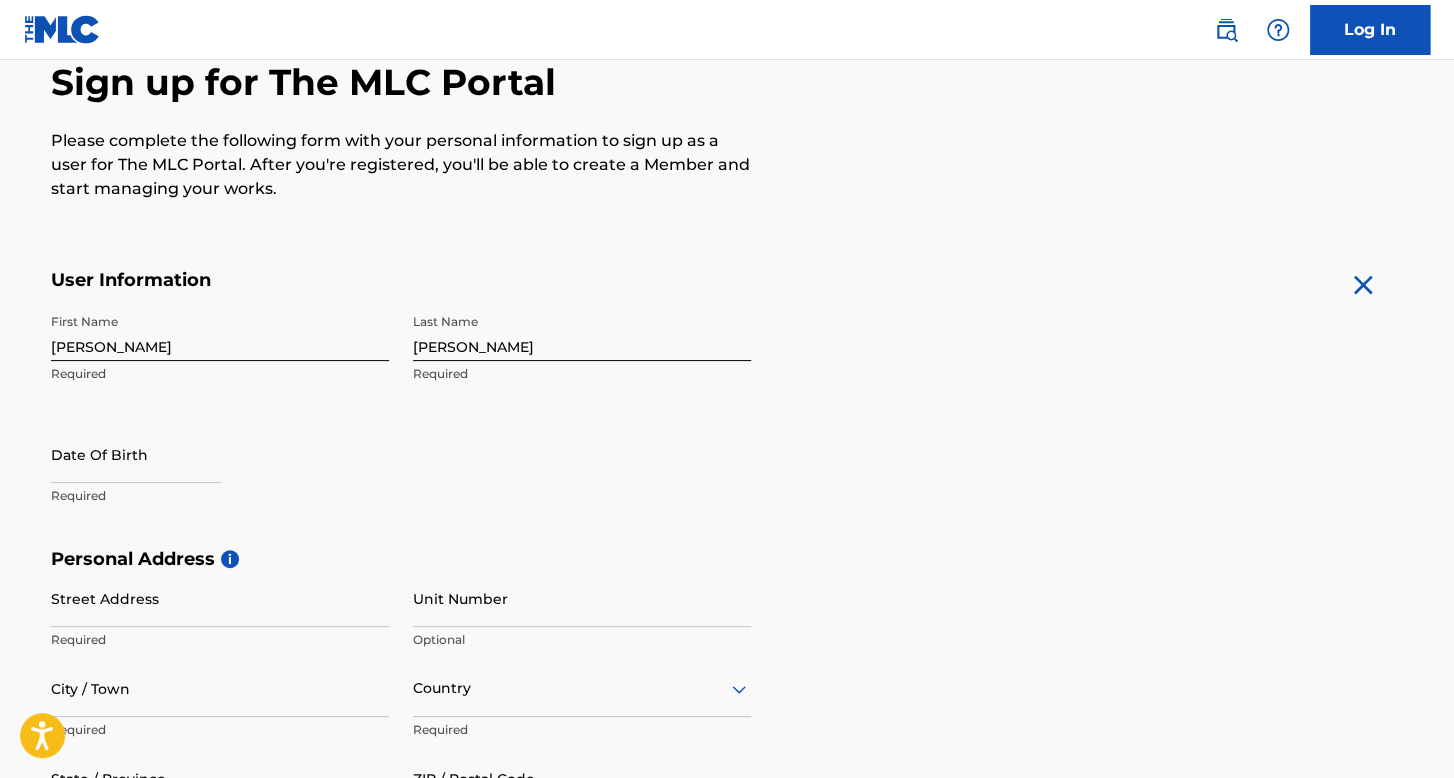 click at bounding box center [136, 454] 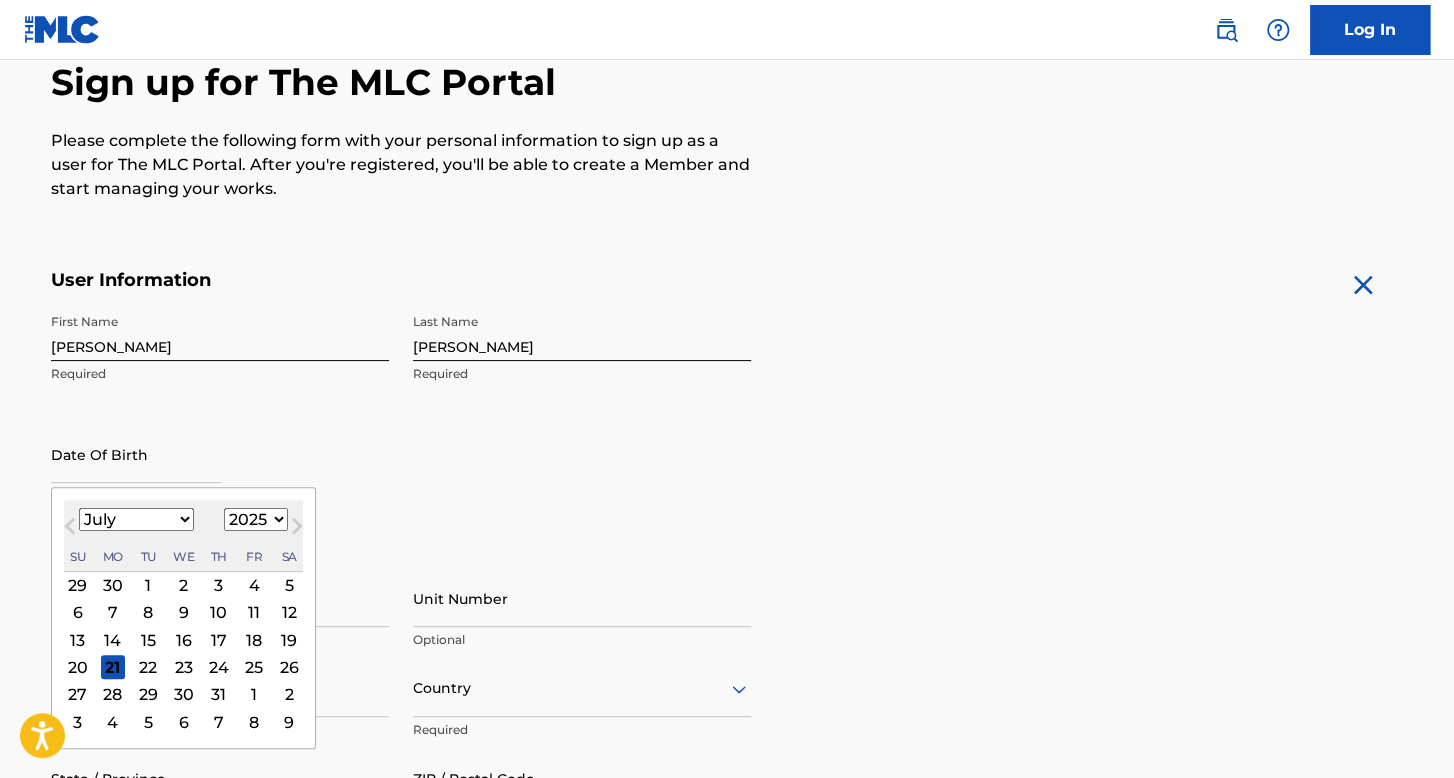 click on "January February March April May June July August September October November December" at bounding box center (136, 519) 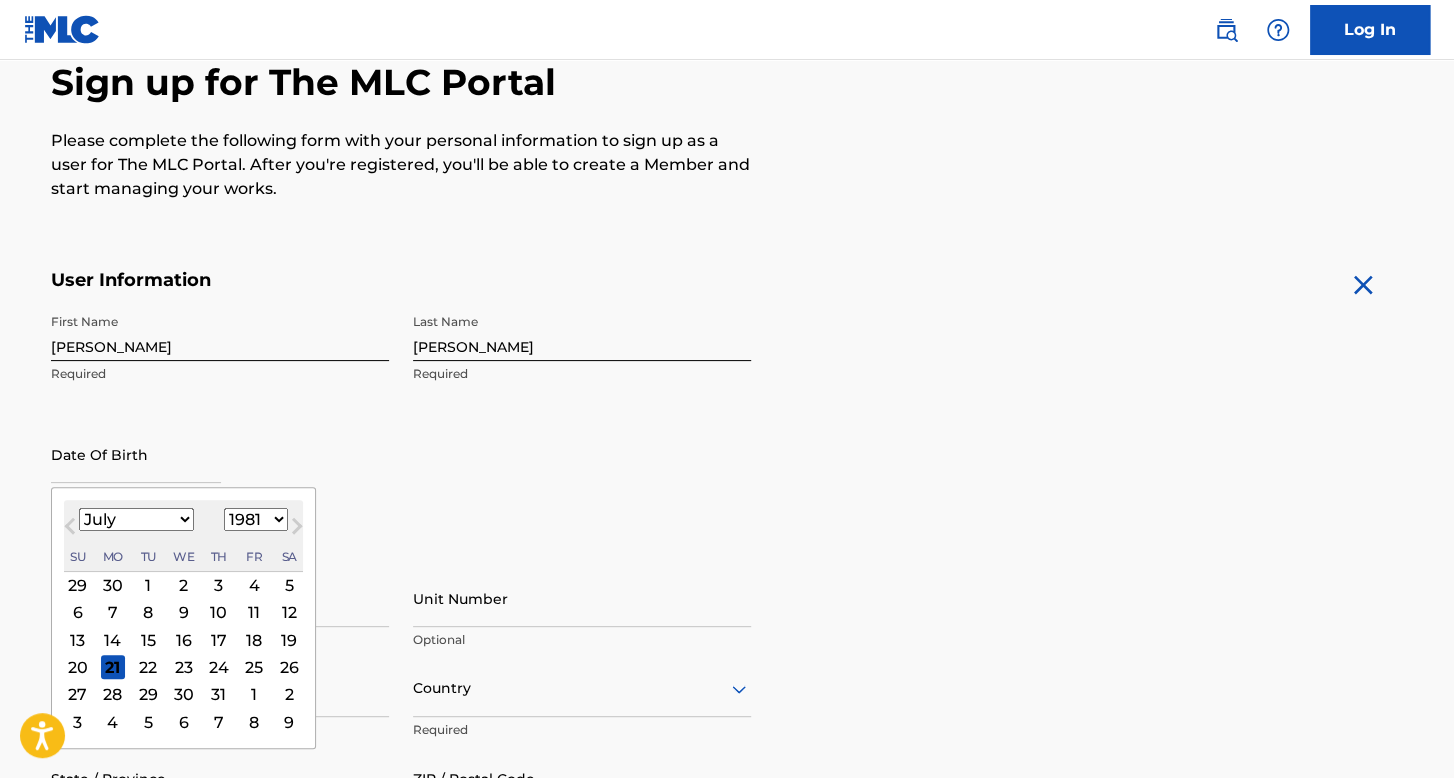 click on "1899 1900 1901 1902 1903 1904 1905 1906 1907 1908 1909 1910 1911 1912 1913 1914 1915 1916 1917 1918 1919 1920 1921 1922 1923 1924 1925 1926 1927 1928 1929 1930 1931 1932 1933 1934 1935 1936 1937 1938 1939 1940 1941 1942 1943 1944 1945 1946 1947 1948 1949 1950 1951 1952 1953 1954 1955 1956 1957 1958 1959 1960 1961 1962 1963 1964 1965 1966 1967 1968 1969 1970 1971 1972 1973 1974 1975 1976 1977 1978 1979 1980 1981 1982 1983 1984 1985 1986 1987 1988 1989 1990 1991 1992 1993 1994 1995 1996 1997 1998 1999 2000 2001 2002 2003 2004 2005 2006 2007 2008 2009 2010 2011 2012 2013 2014 2015 2016 2017 2018 2019 2020 2021 2022 2023 2024 2025 2026 2027 2028 2029 2030 2031 2032 2033 2034 2035 2036 2037 2038 2039 2040 2041 2042 2043 2044 2045 2046 2047 2048 2049 2050 2051 2052 2053 2054 2055 2056 2057 2058 2059 2060 2061 2062 2063 2064 2065 2066 2067 2068 2069 2070 2071 2072 2073 2074 2075 2076 2077 2078 2079 2080 2081 2082 2083 2084 2085 2086 2087 2088 2089 2090 2091 2092 2093 2094 2095 2096 2097 2098 2099 2100" at bounding box center (256, 519) 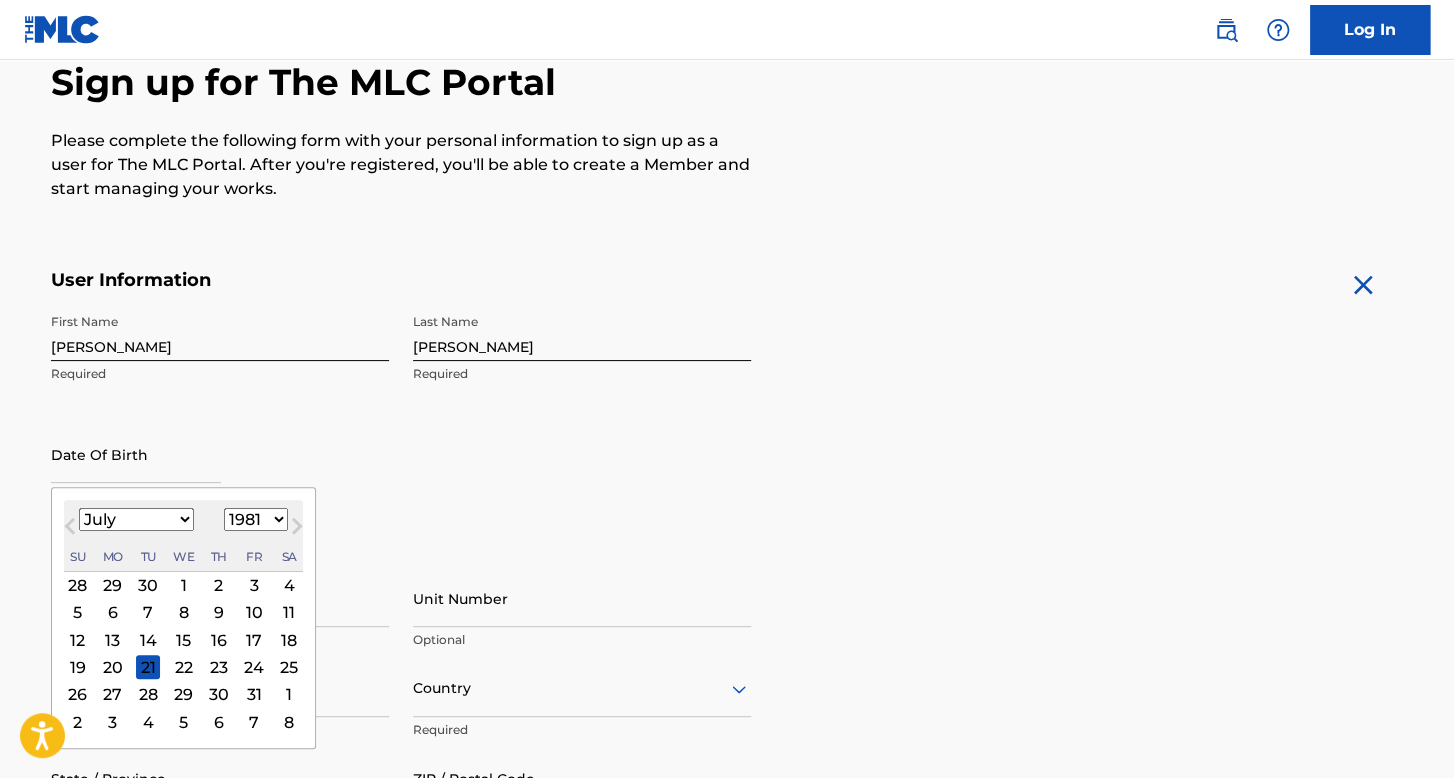 click on "25" at bounding box center [289, 667] 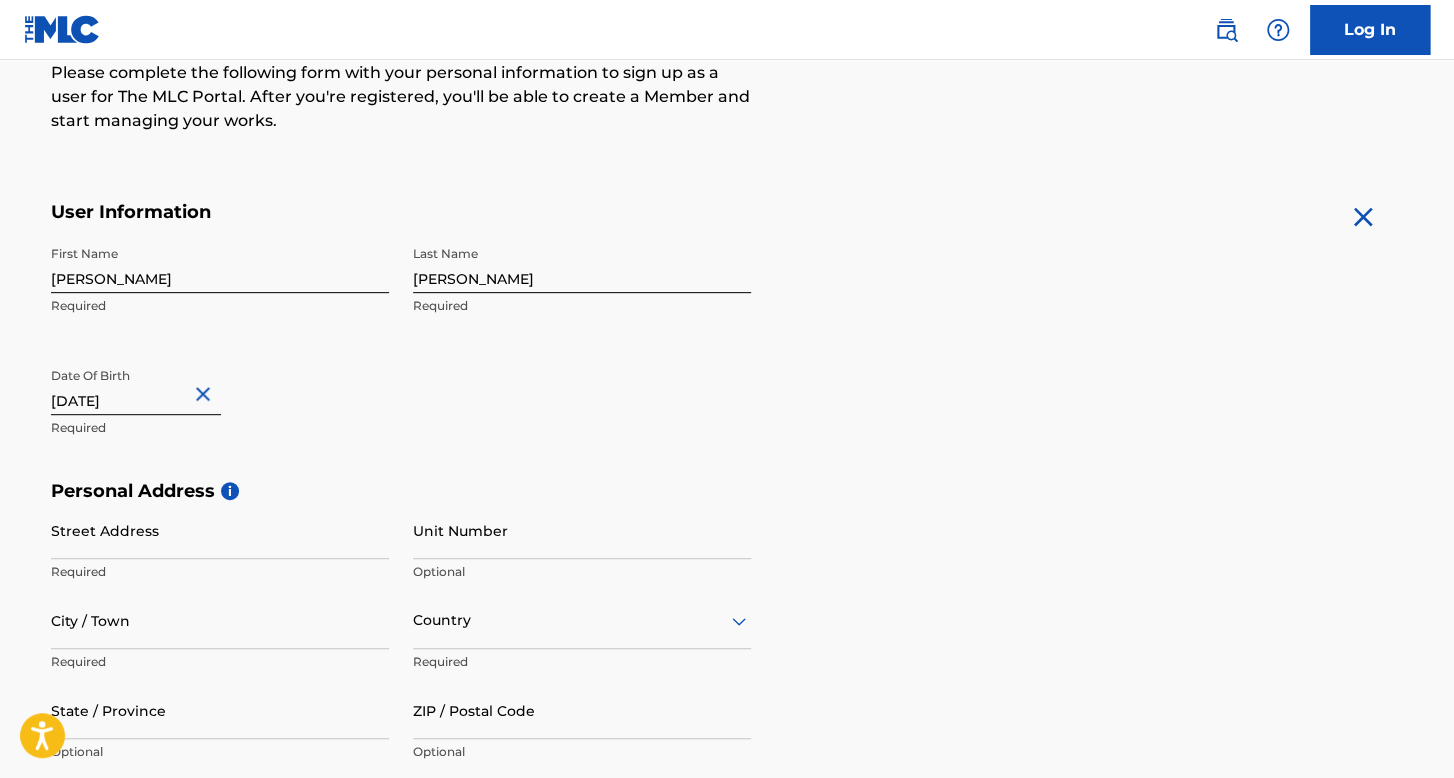 scroll, scrollTop: 300, scrollLeft: 0, axis: vertical 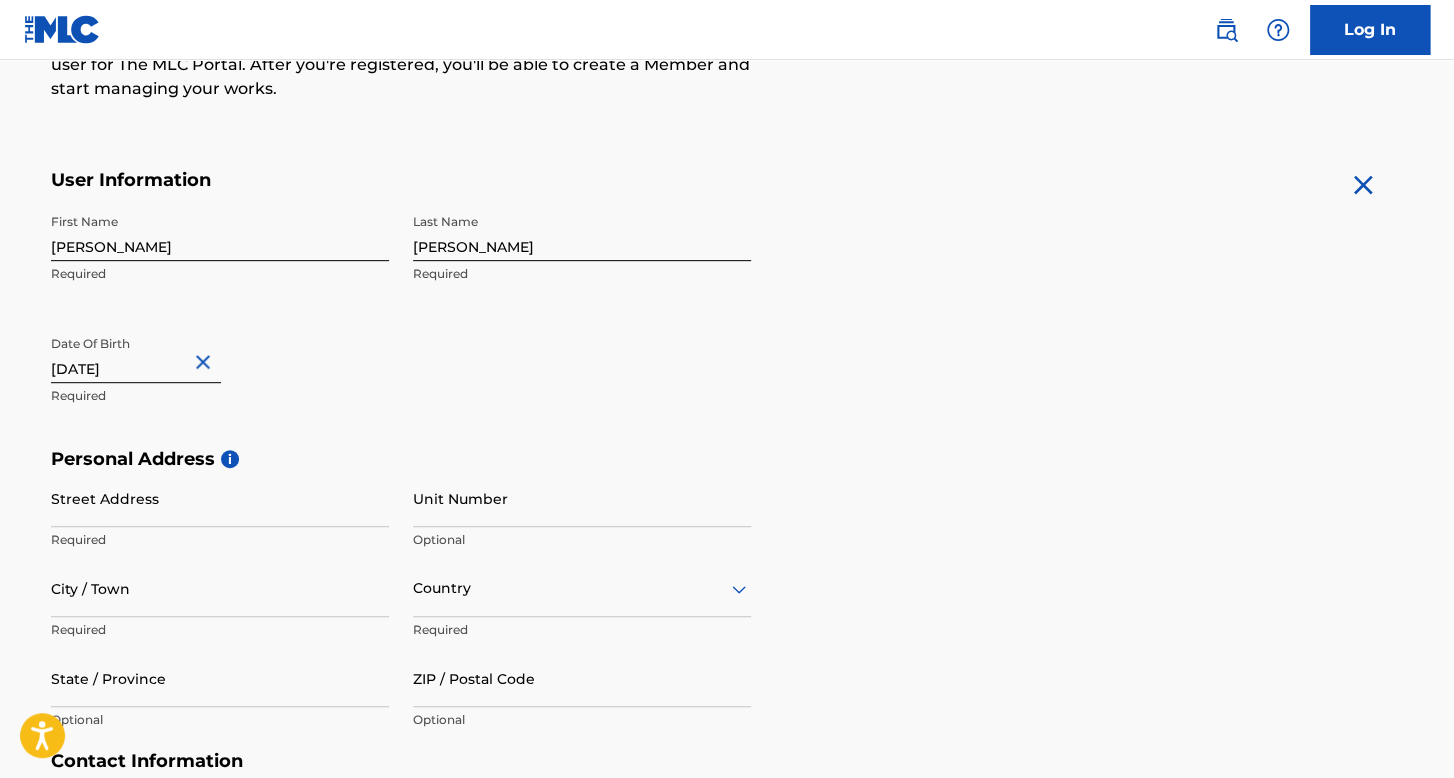 click on "Street Address" at bounding box center [220, 498] 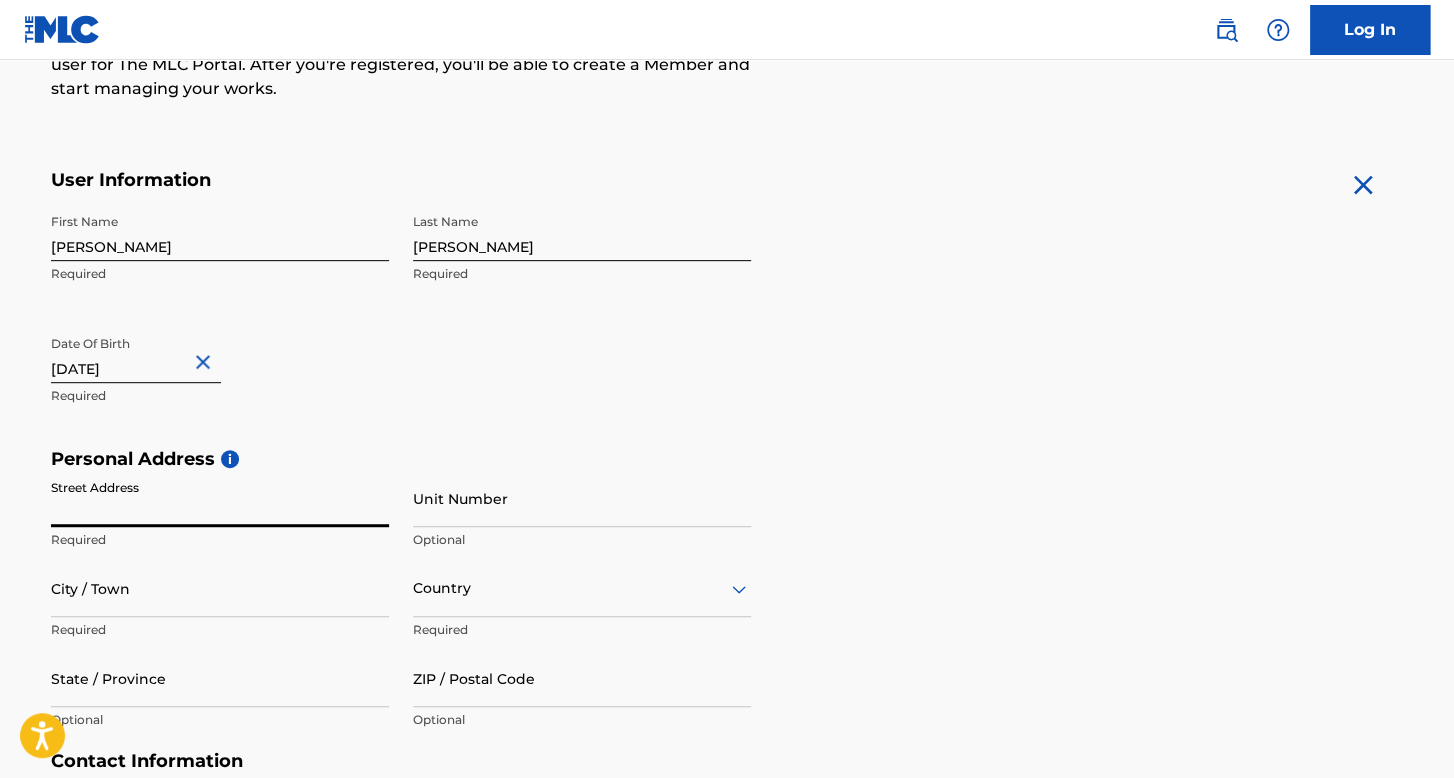 type on "C Canada 105" 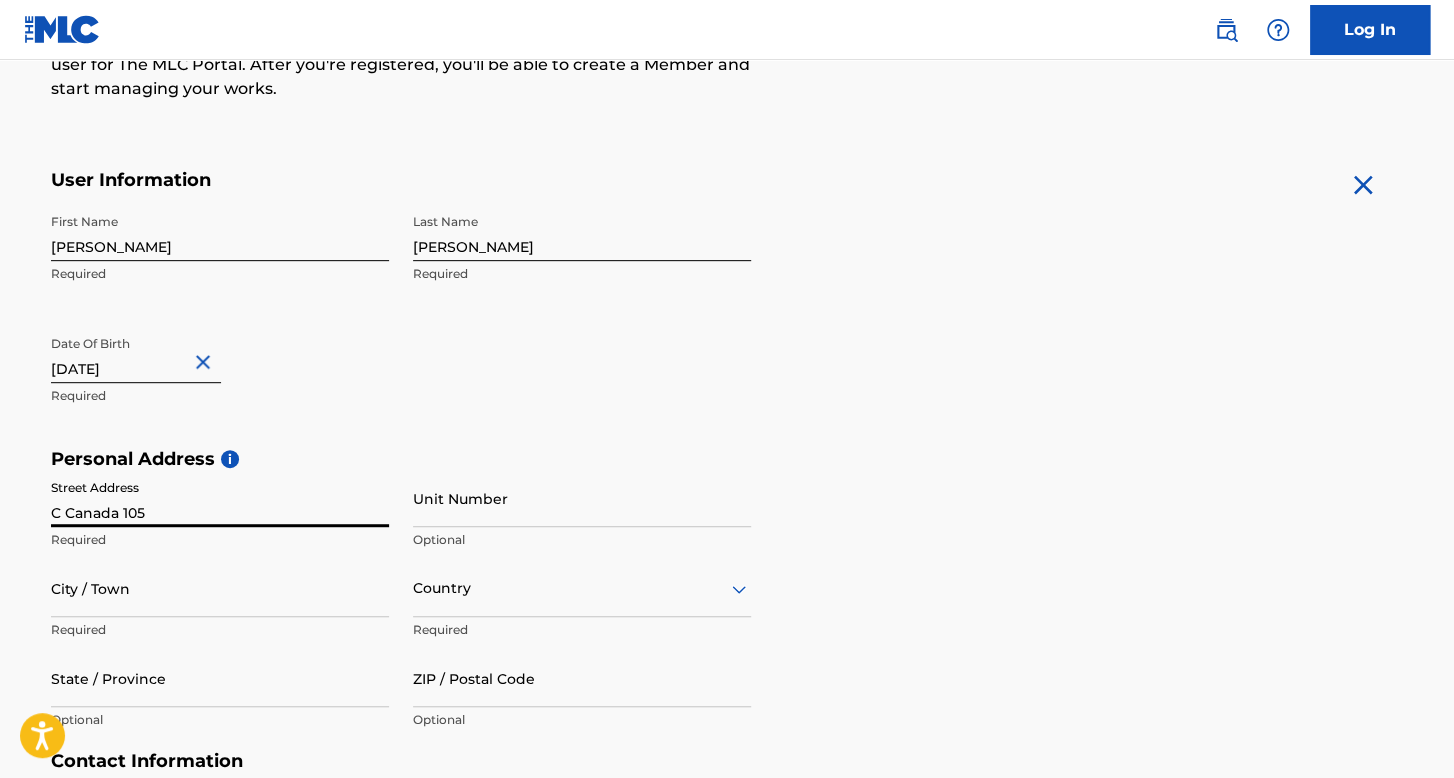 type on "Tampico [GEOGRAPHIC_DATA]" 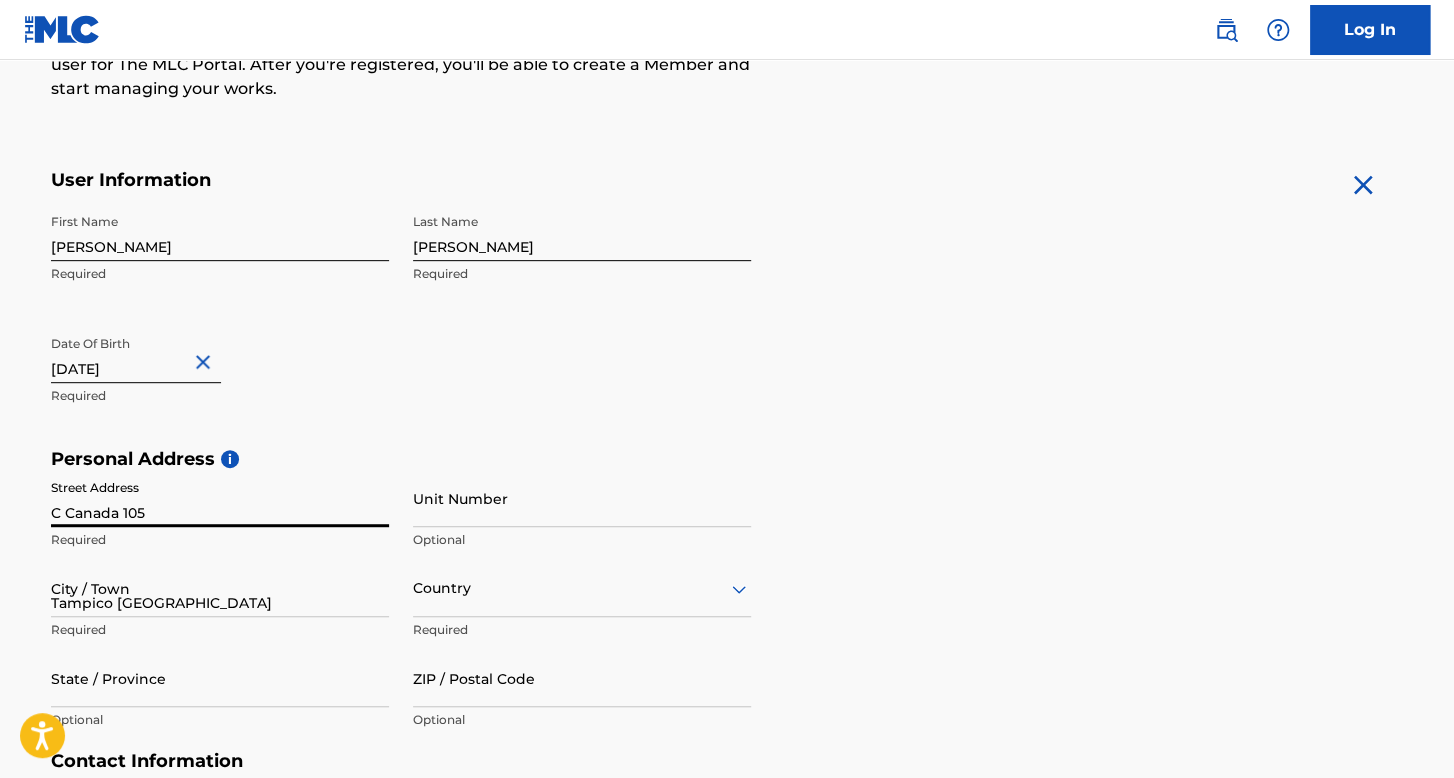 type on "[GEOGRAPHIC_DATA]" 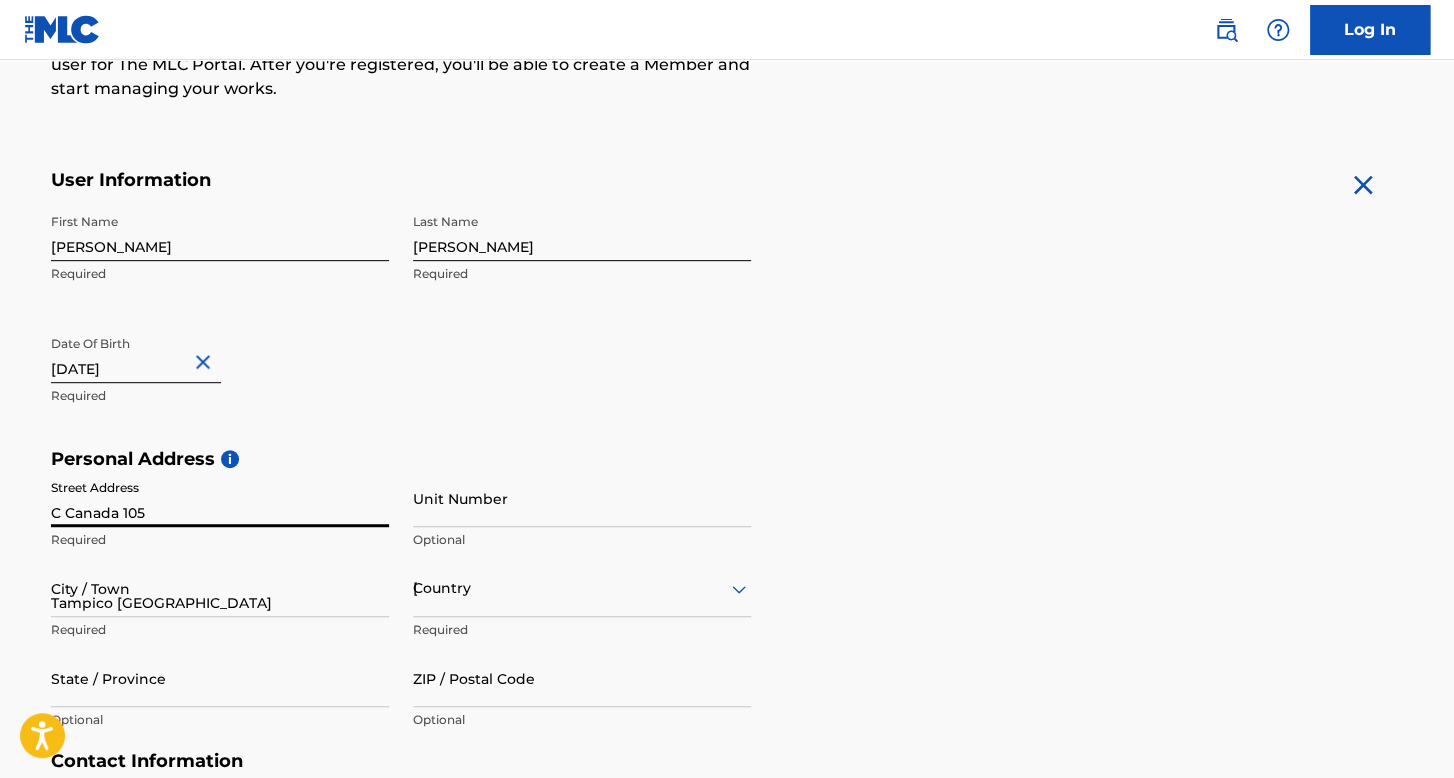 type on "89355" 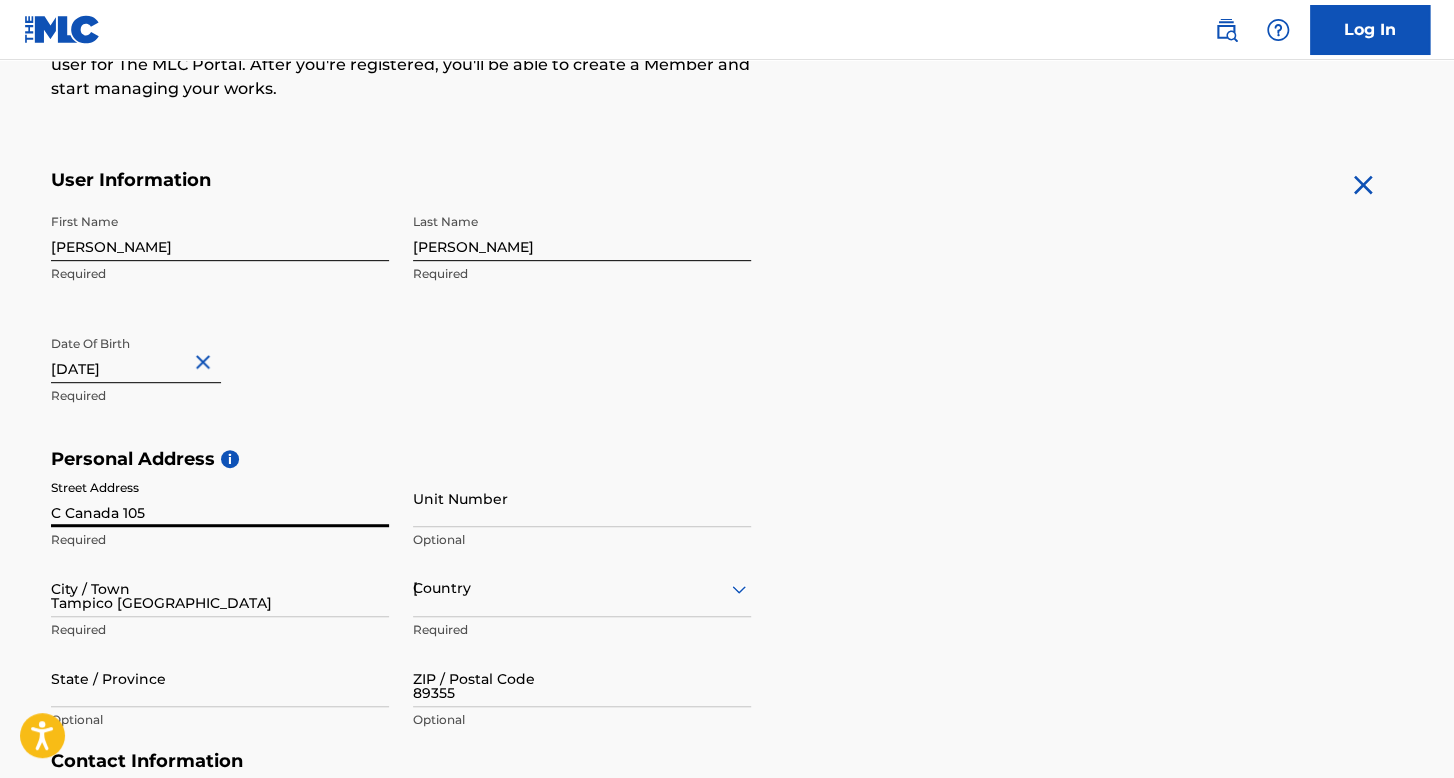 type on "52" 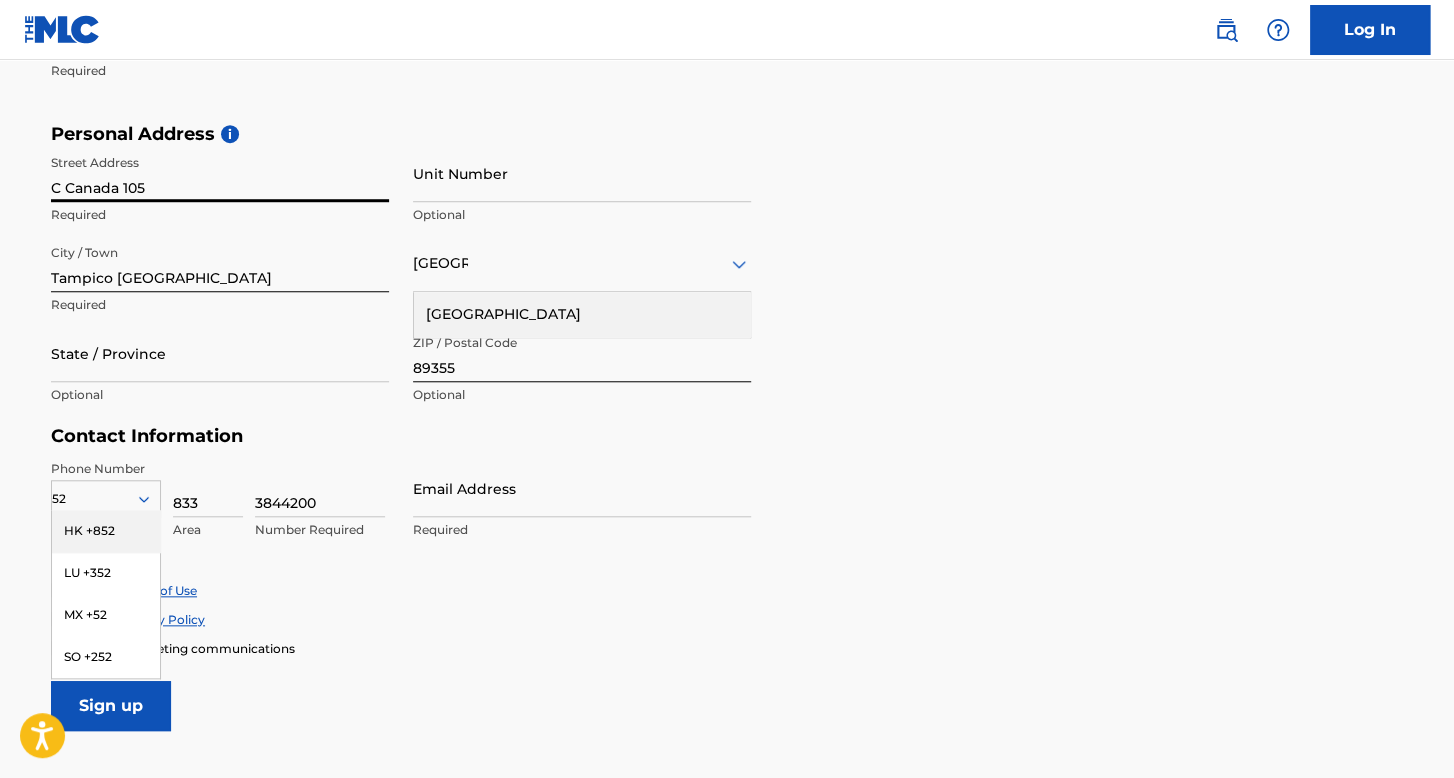 scroll, scrollTop: 785, scrollLeft: 0, axis: vertical 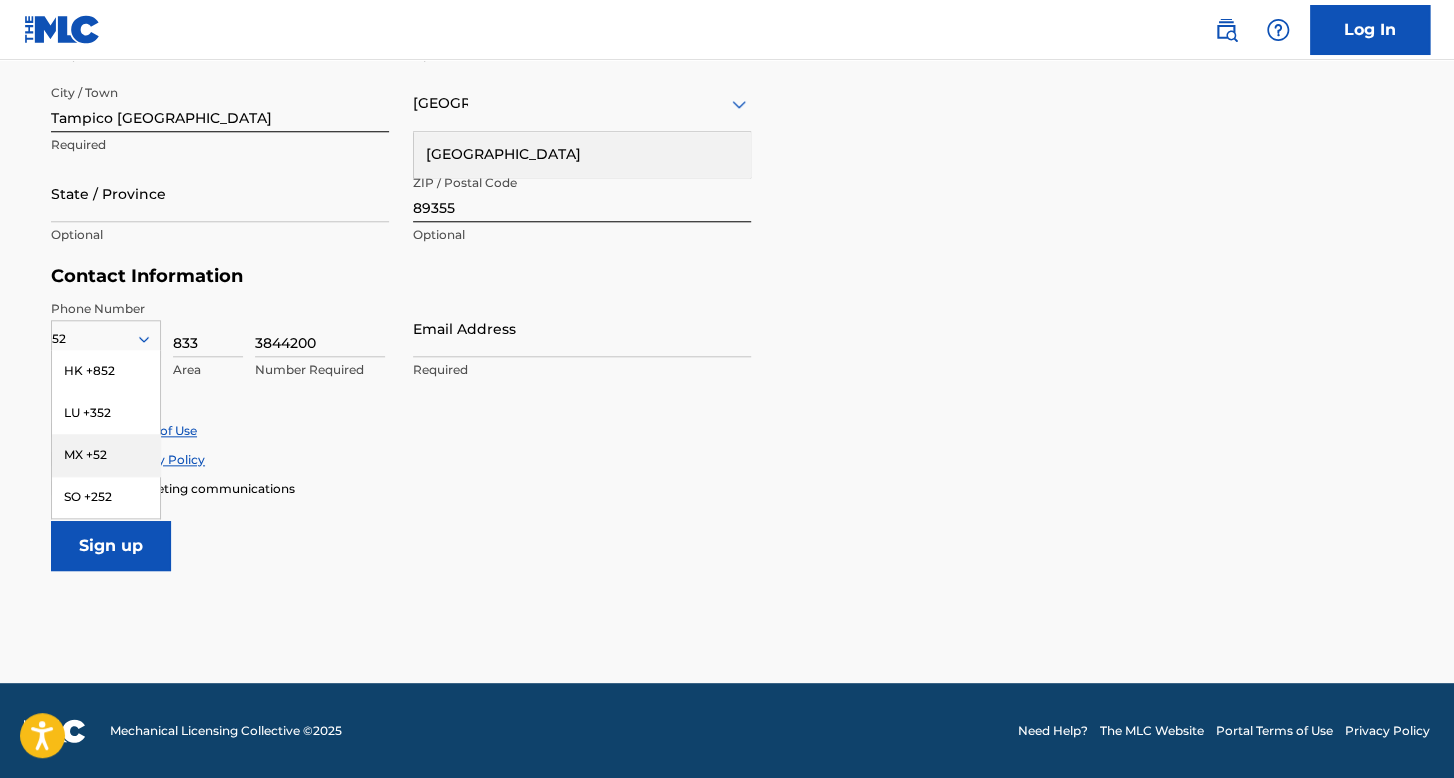 click on "MX +52" at bounding box center (106, 455) 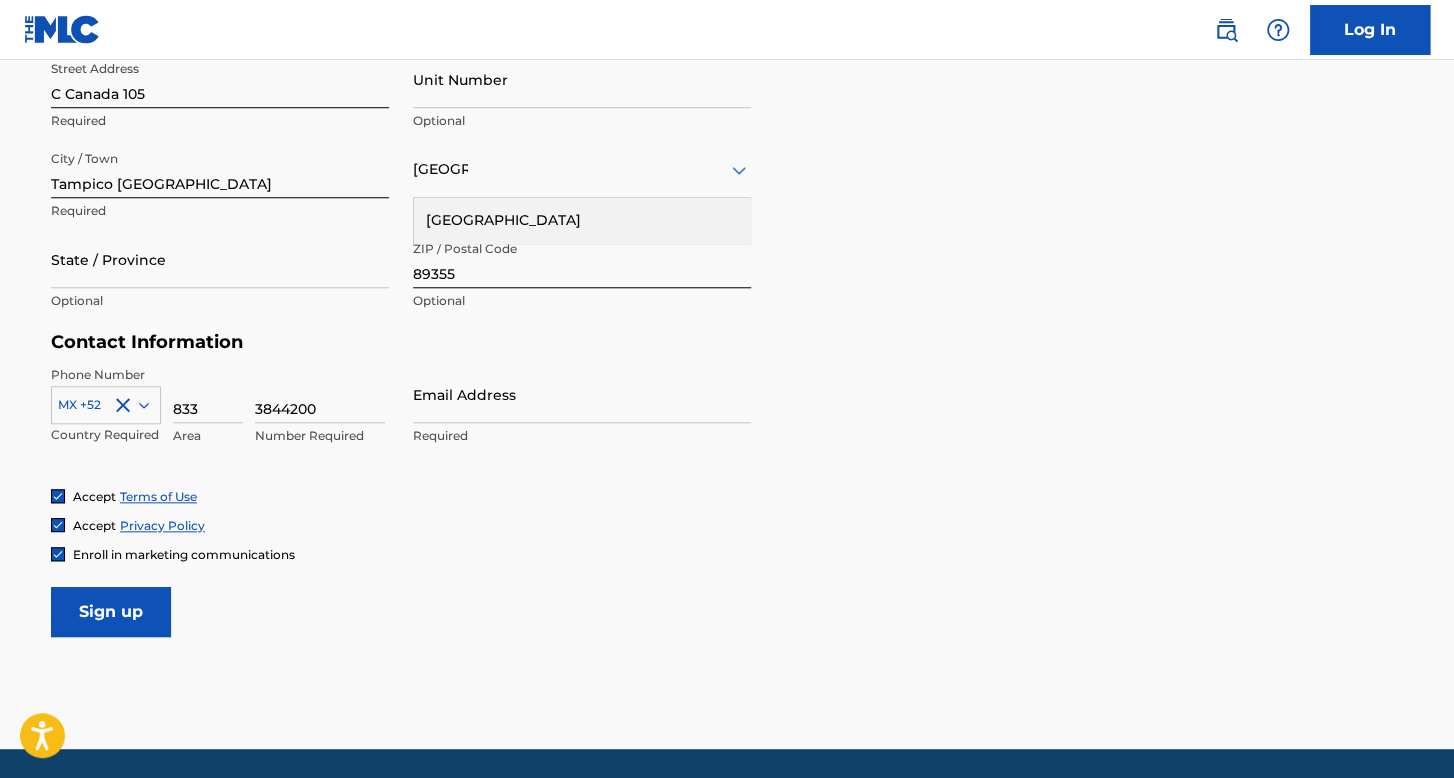 scroll, scrollTop: 685, scrollLeft: 0, axis: vertical 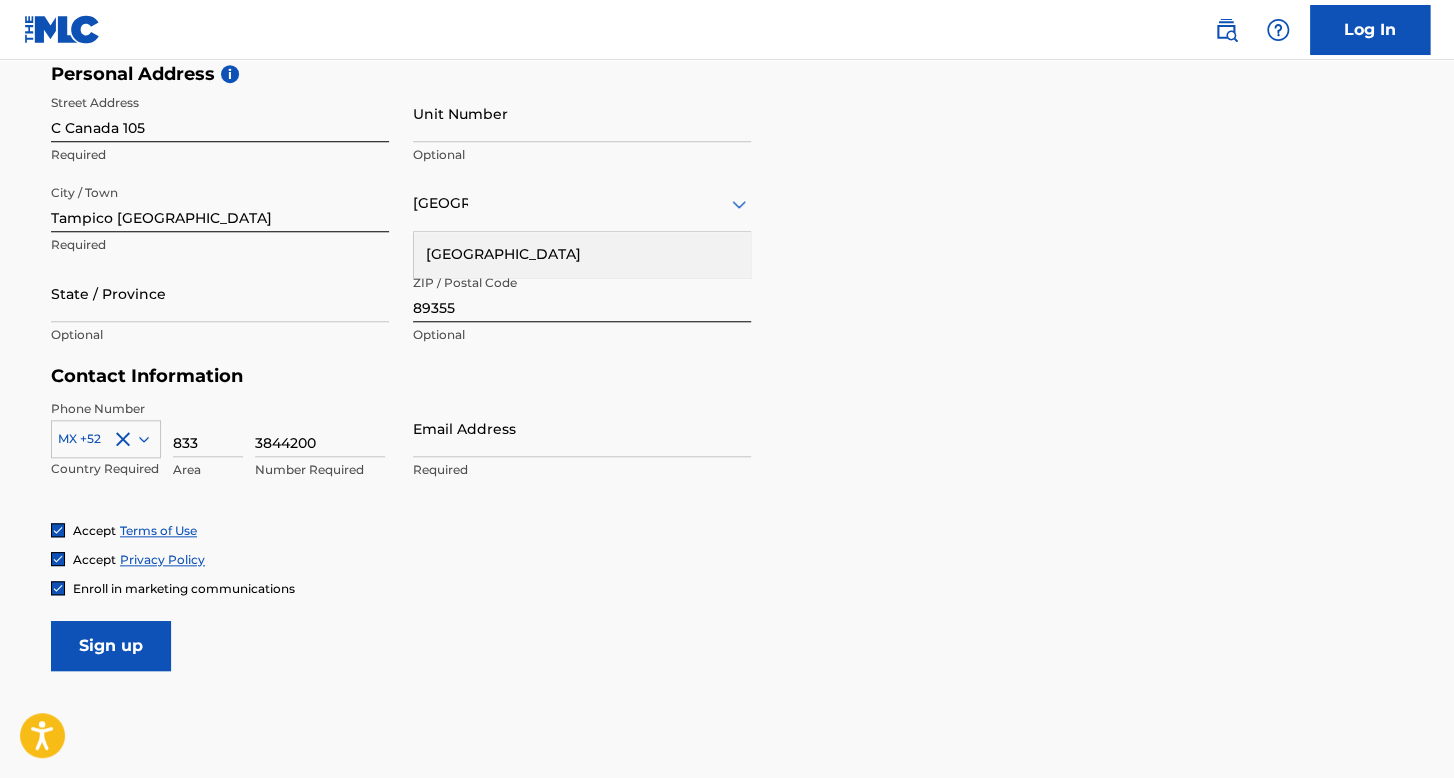 click on "State / Province" at bounding box center (220, 293) 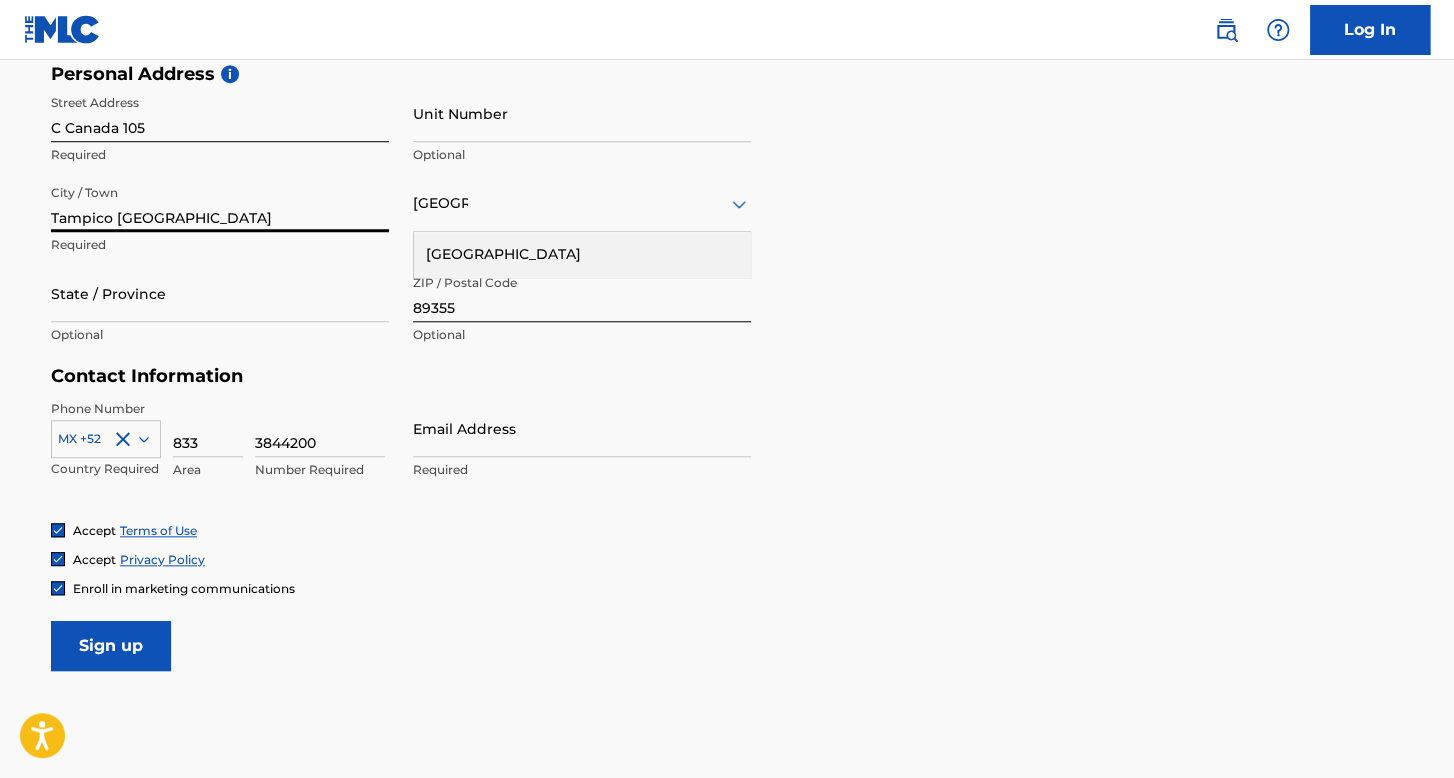drag, startPoint x: 112, startPoint y: 221, endPoint x: 203, endPoint y: 221, distance: 91 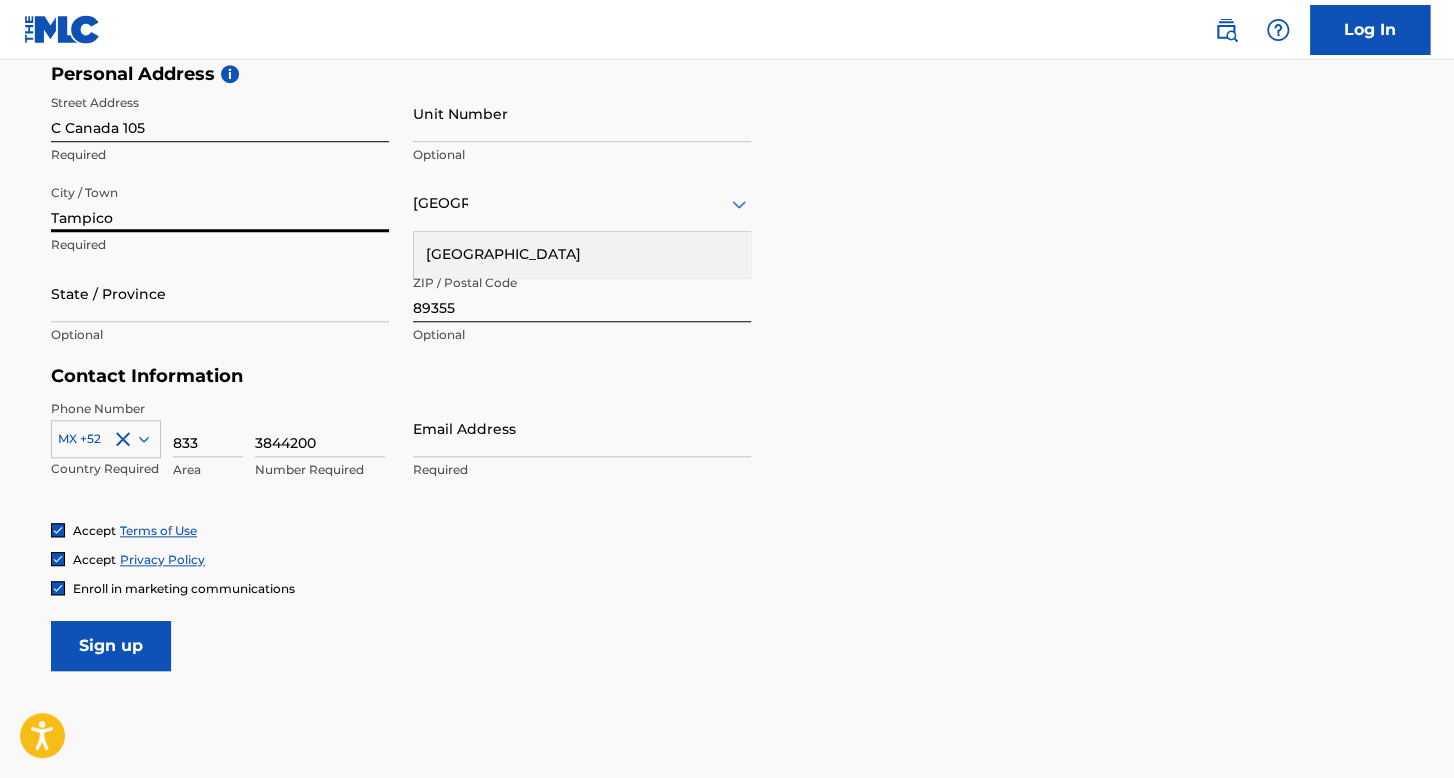 click on "Tampico" at bounding box center [220, 203] 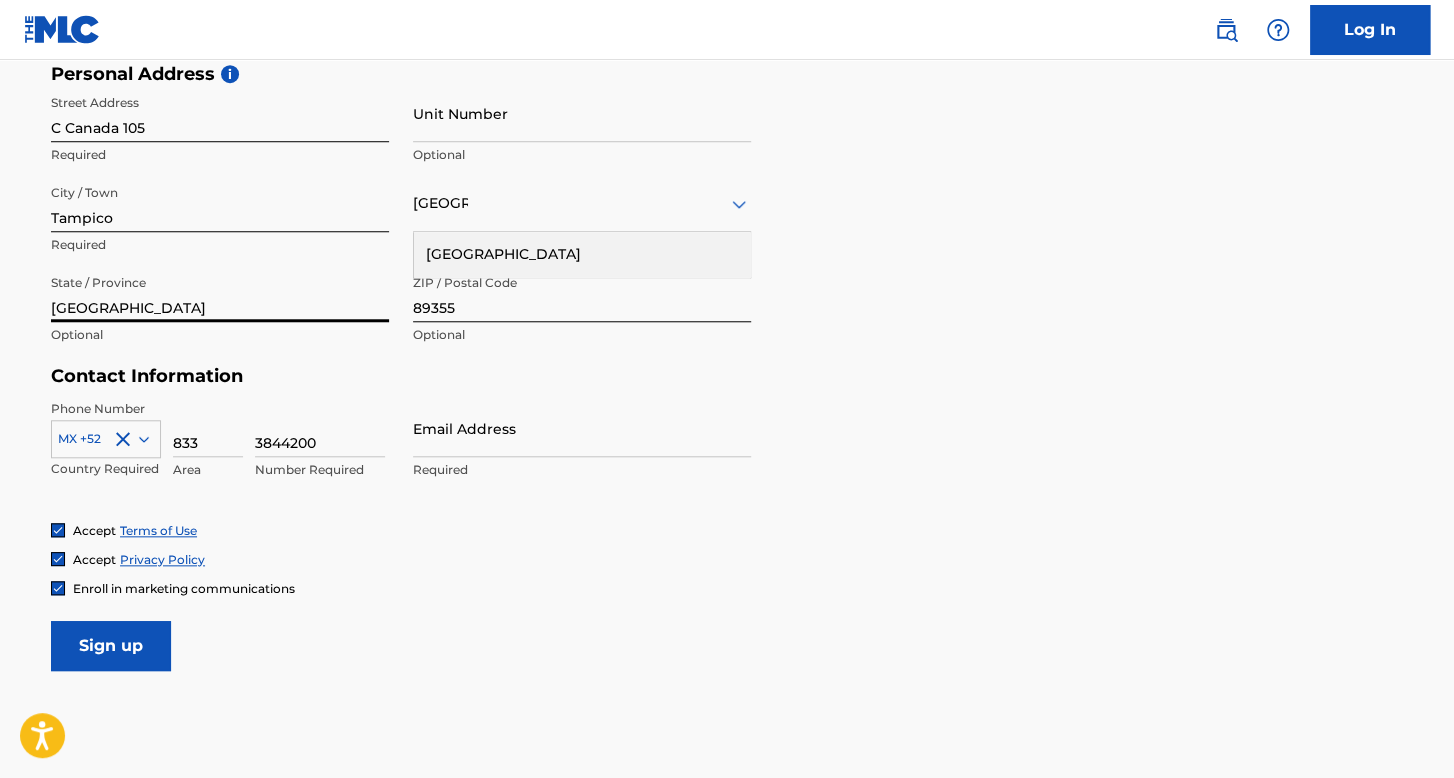 type on "[GEOGRAPHIC_DATA]" 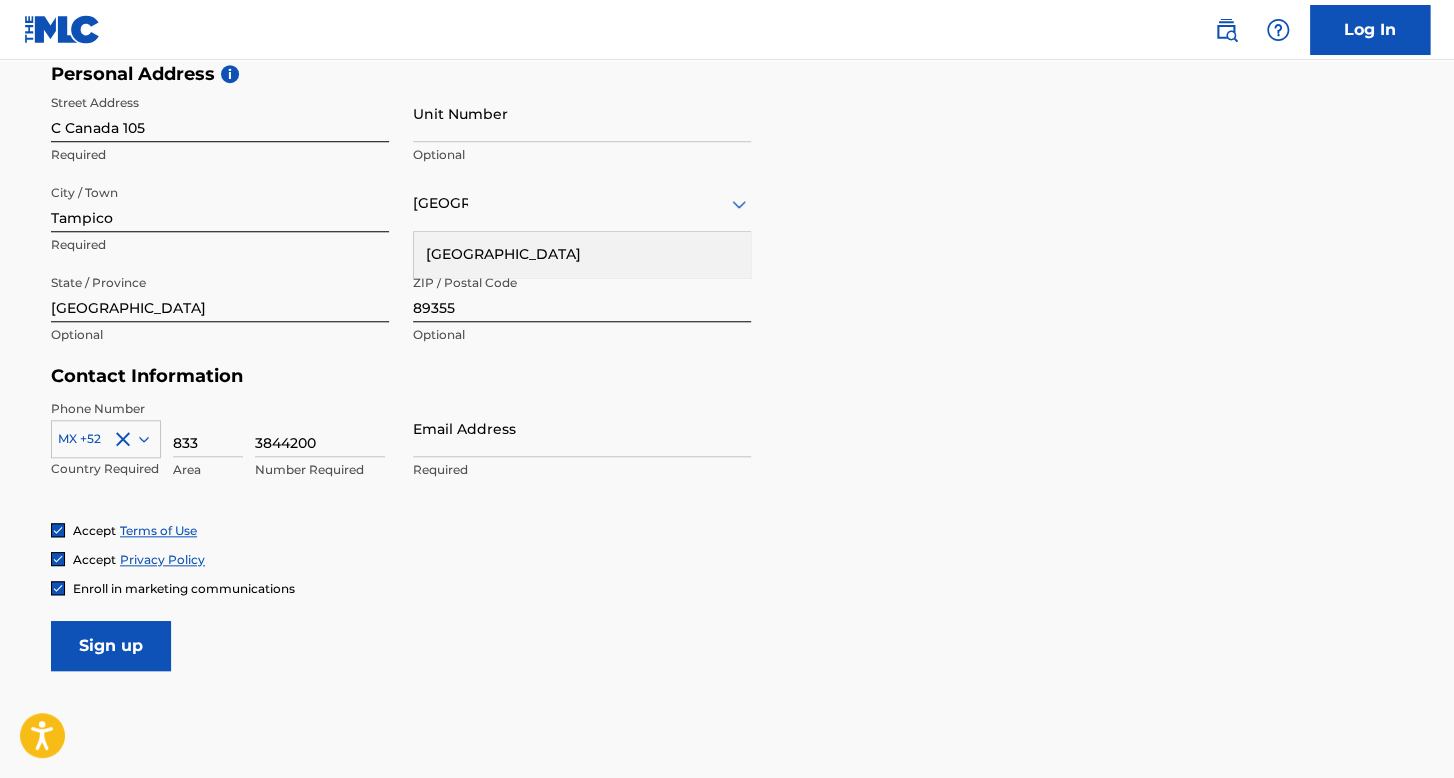 click on "Accept Terms of Use" at bounding box center (727, 530) 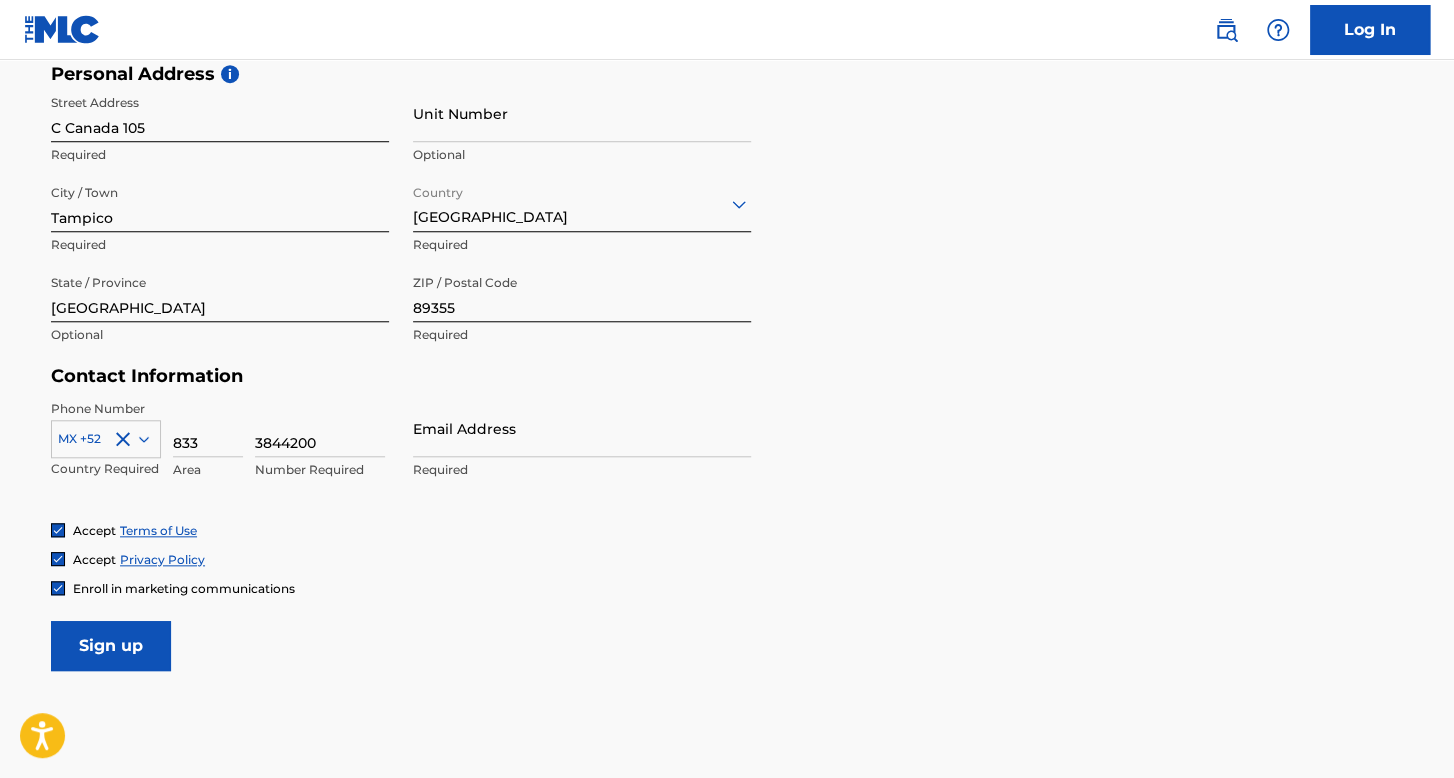 click on "Phone Number MX +52 Country Required 833 Area 3844200 Number Required Email Address Required" at bounding box center [401, 461] 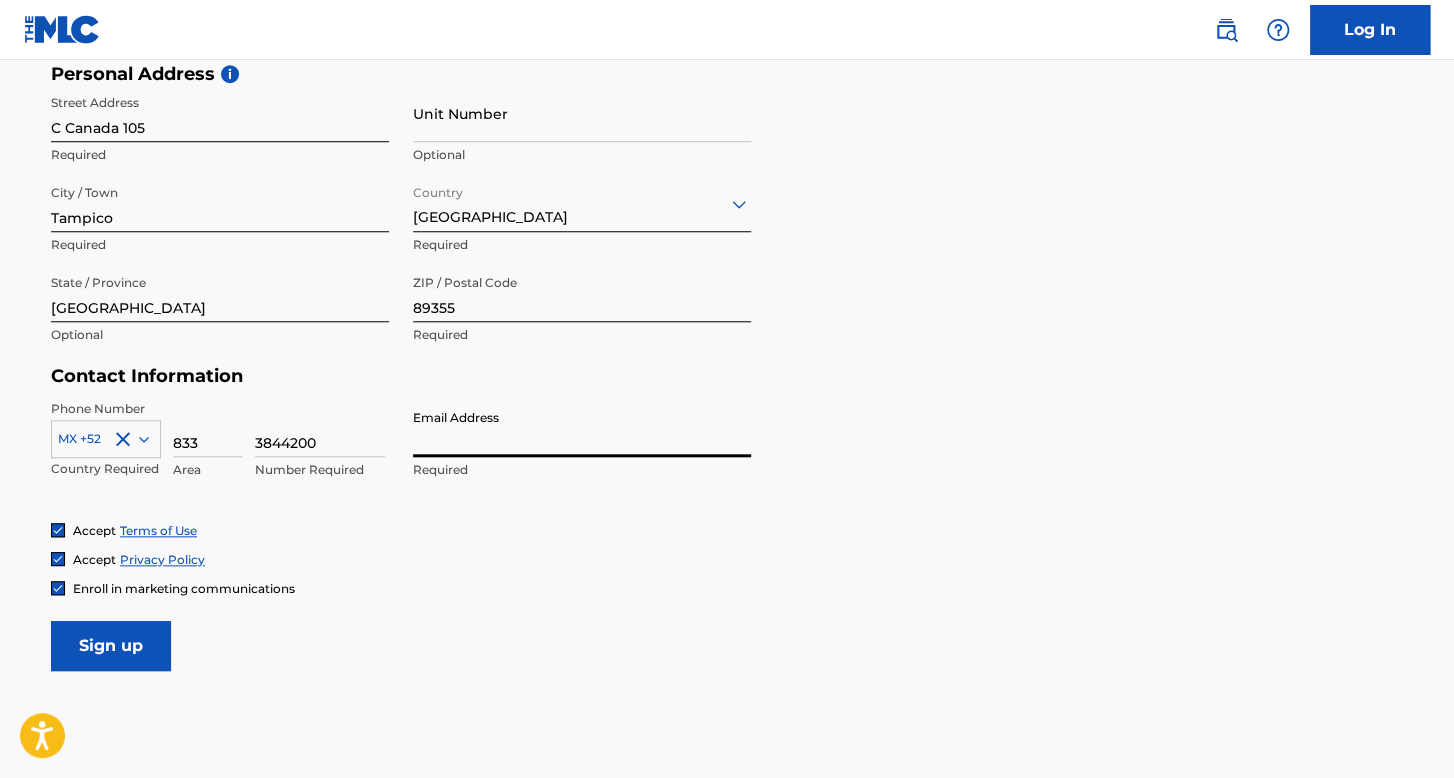 click on "Email Address" at bounding box center [582, 428] 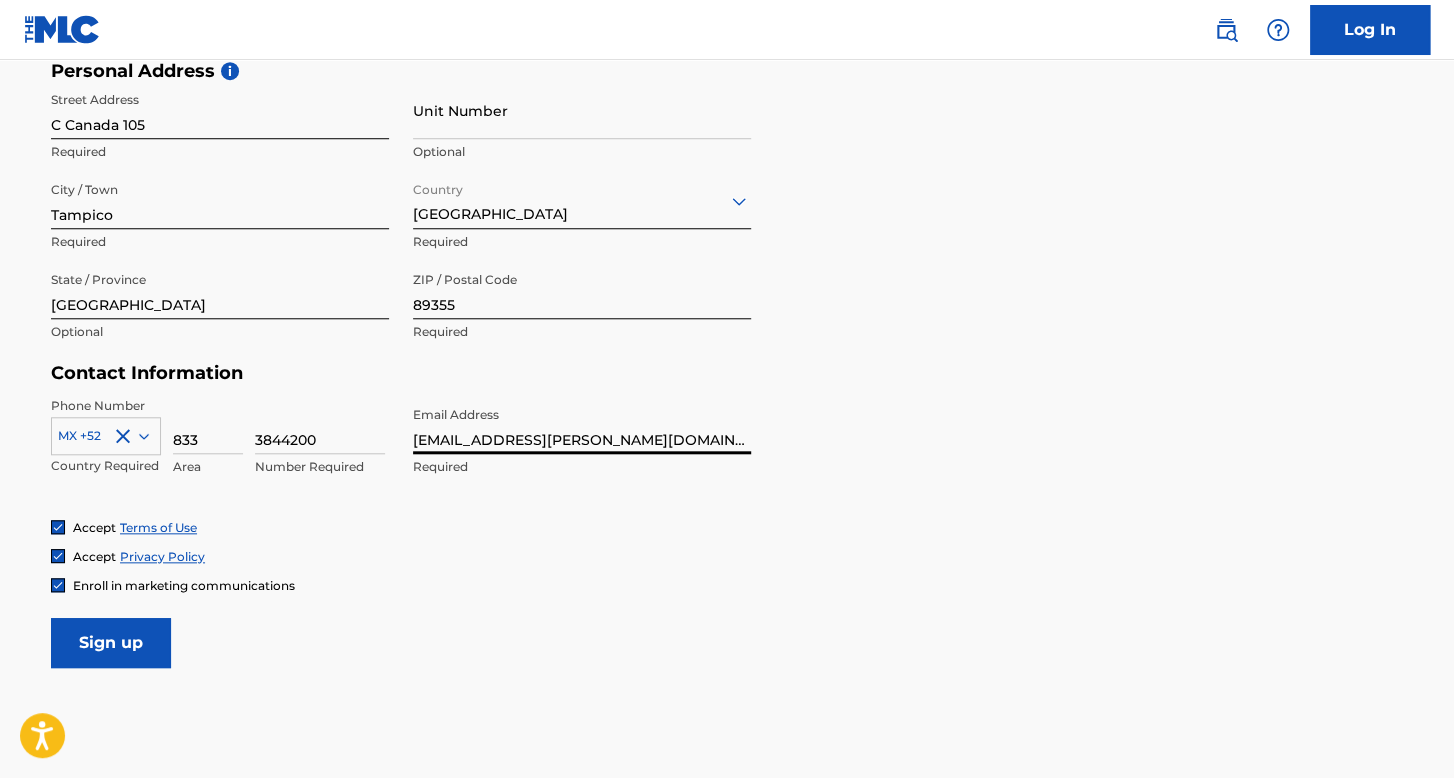 scroll, scrollTop: 785, scrollLeft: 0, axis: vertical 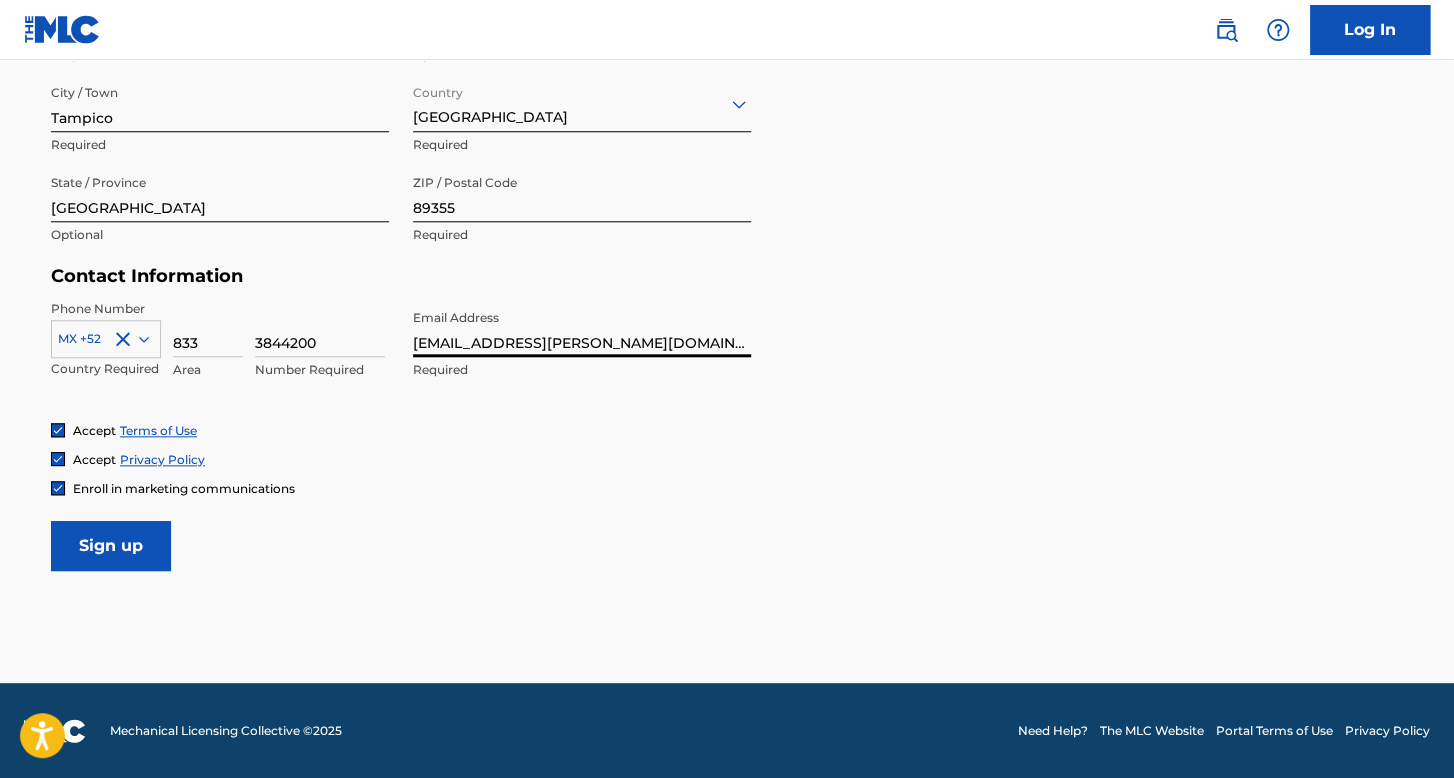 type on "[EMAIL_ADDRESS][PERSON_NAME][DOMAIN_NAME]" 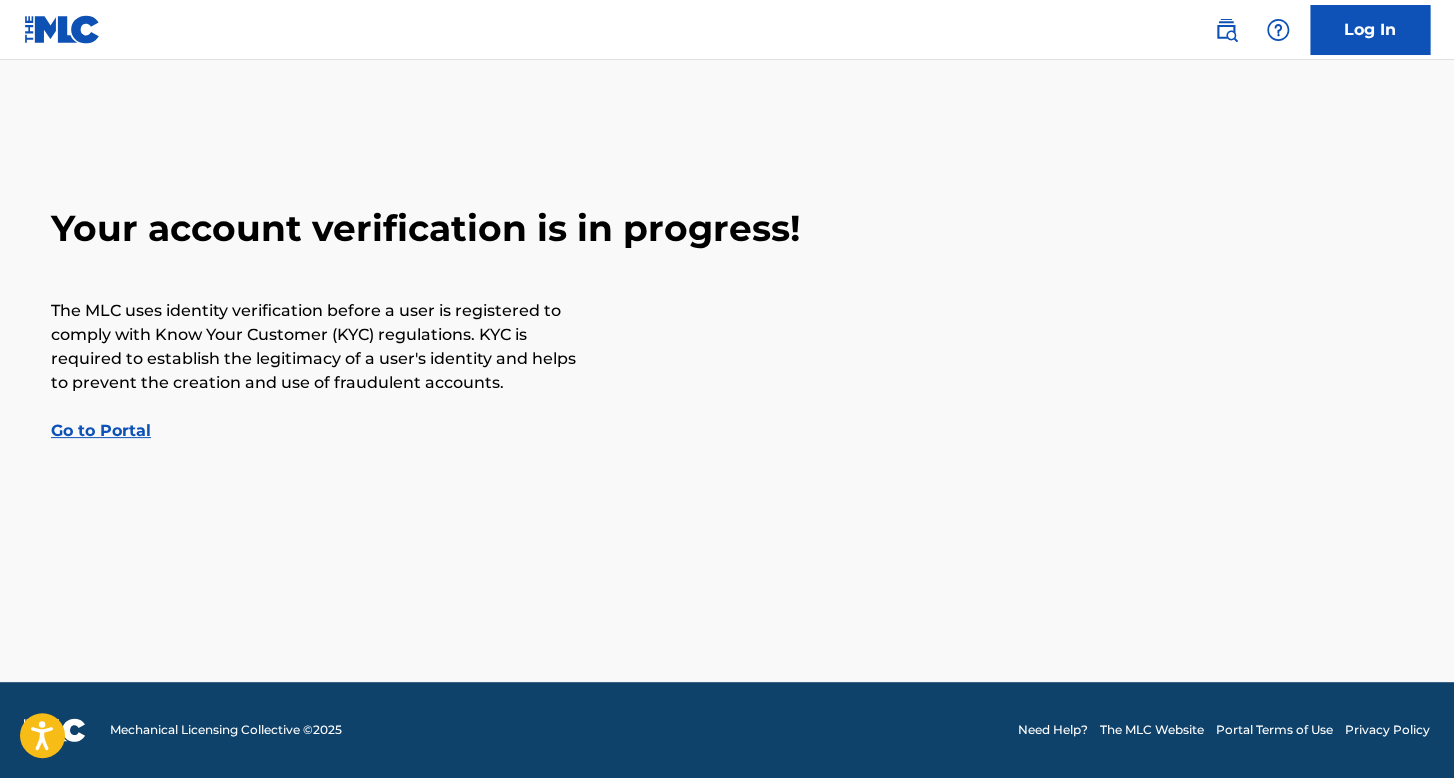 scroll, scrollTop: 0, scrollLeft: 0, axis: both 